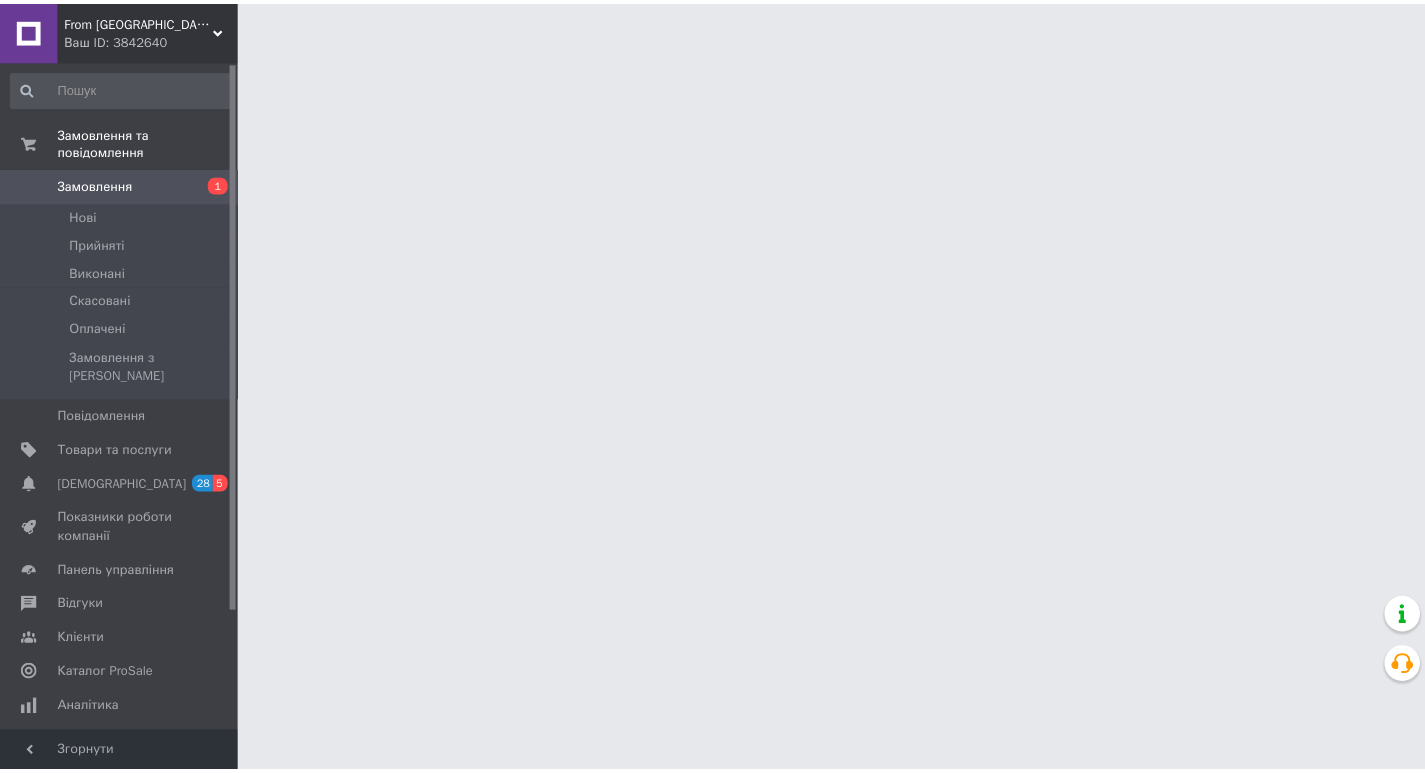 scroll, scrollTop: 0, scrollLeft: 0, axis: both 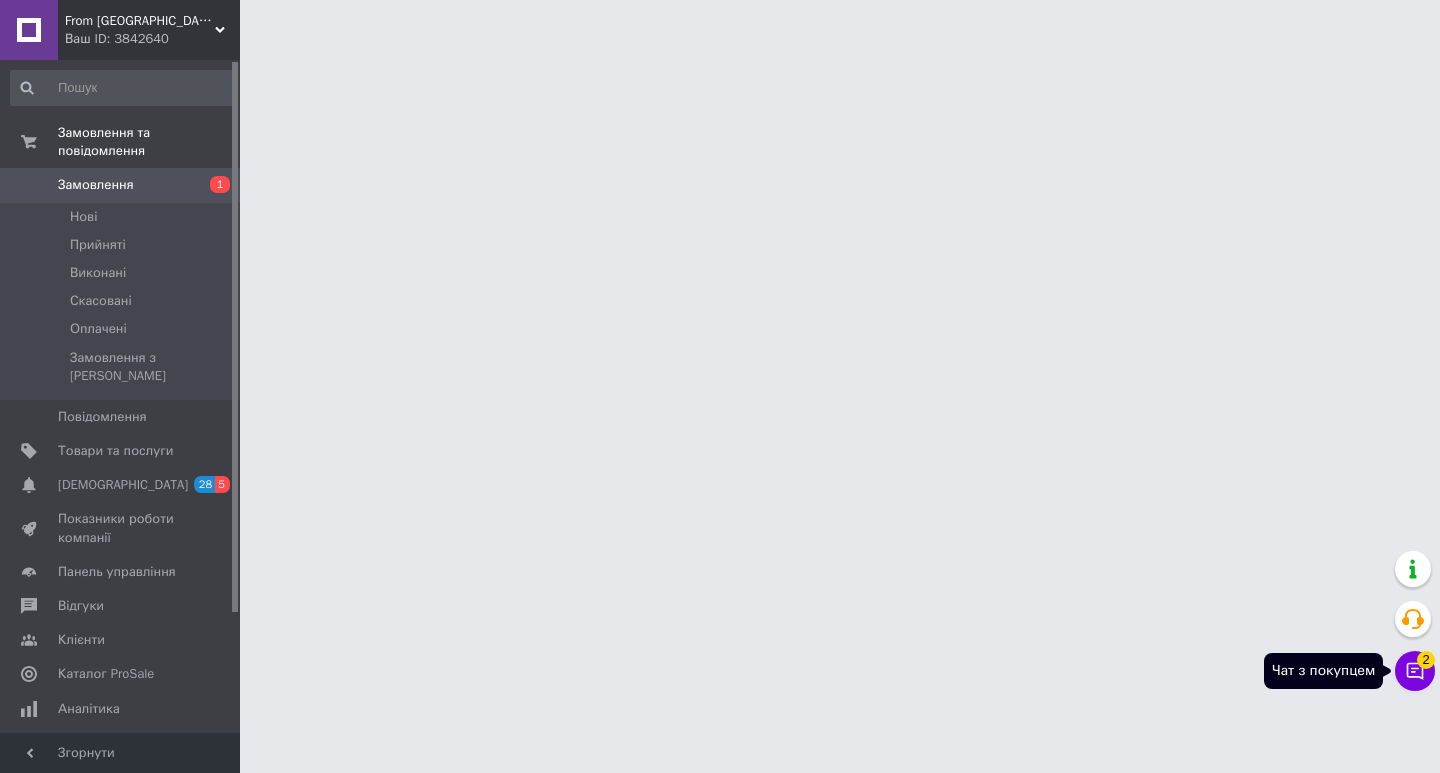 click 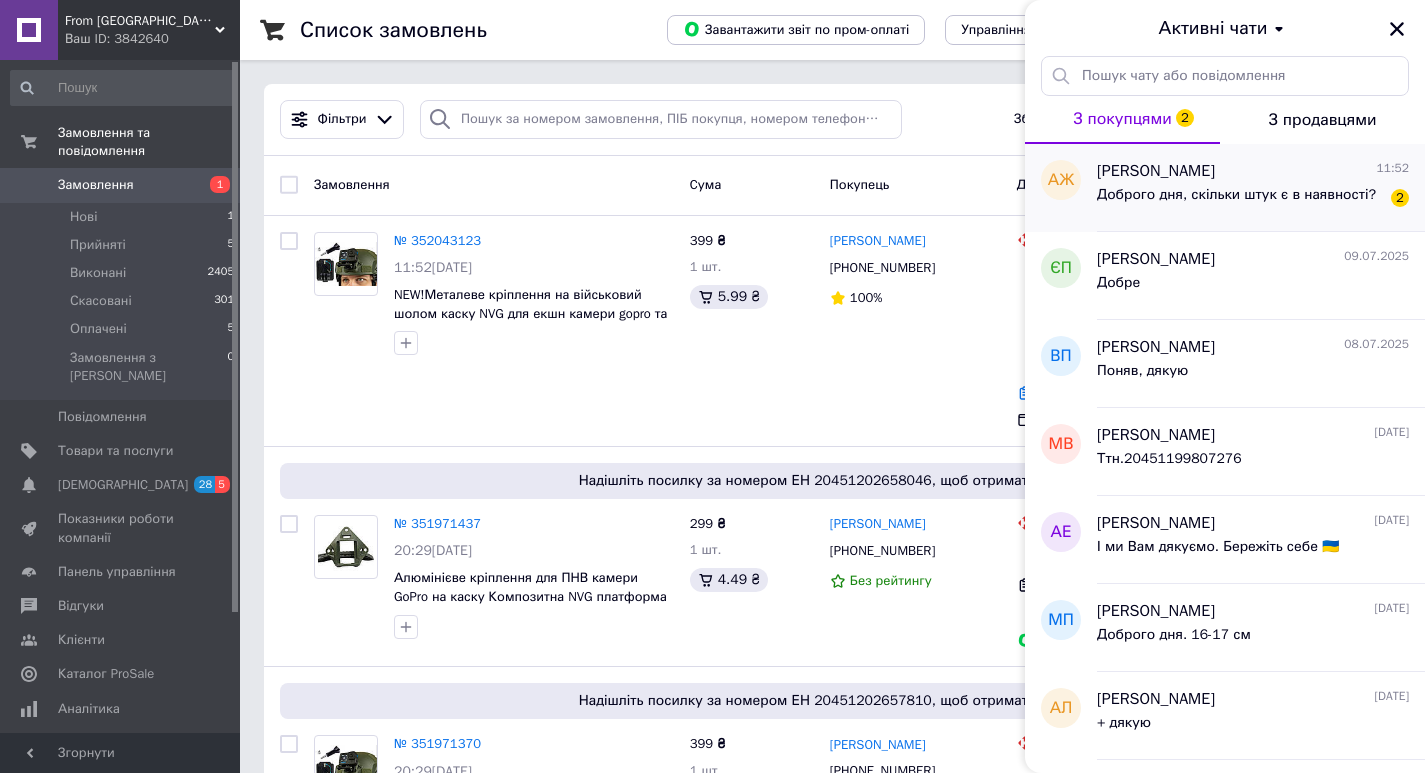 click on "Доброго дня, скільки штук є в наявності?" at bounding box center (1236, 195) 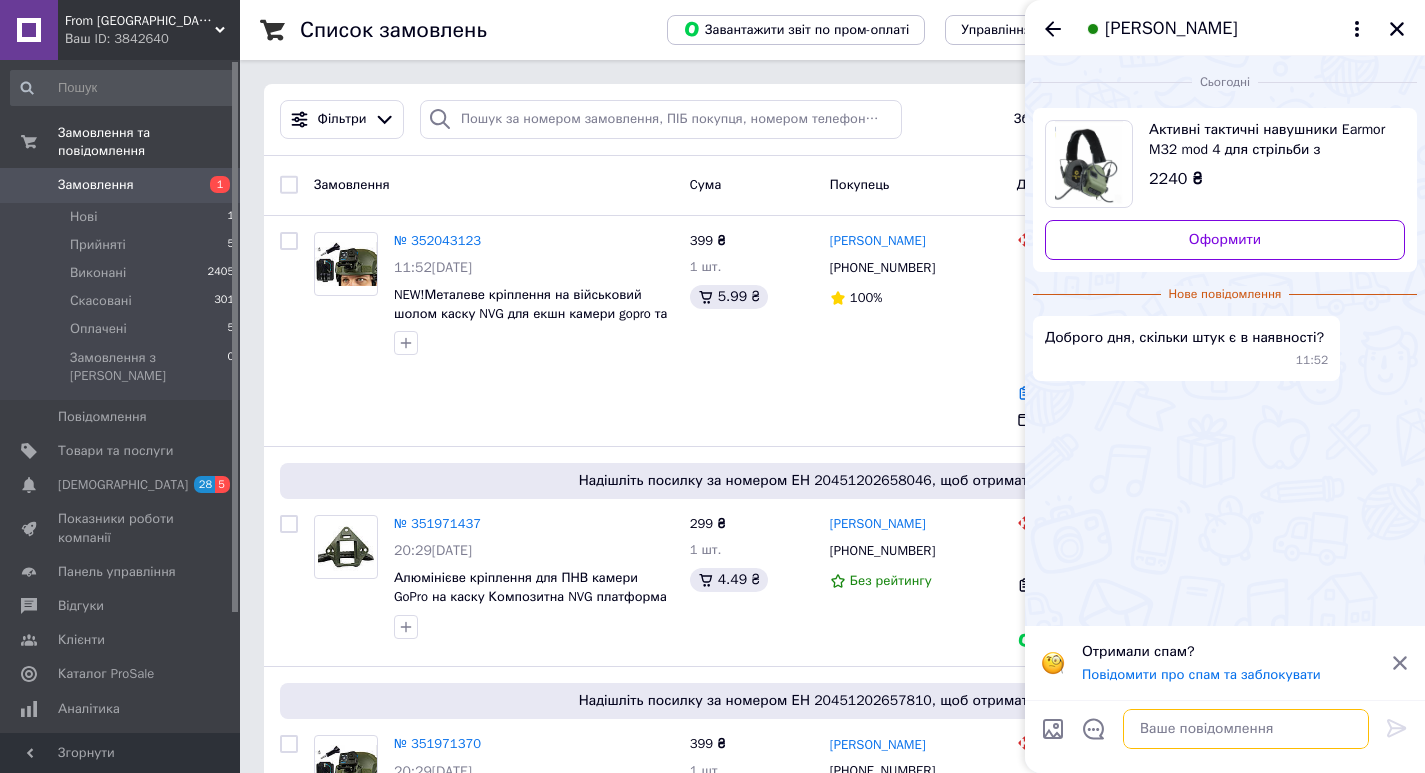 click at bounding box center (1246, 729) 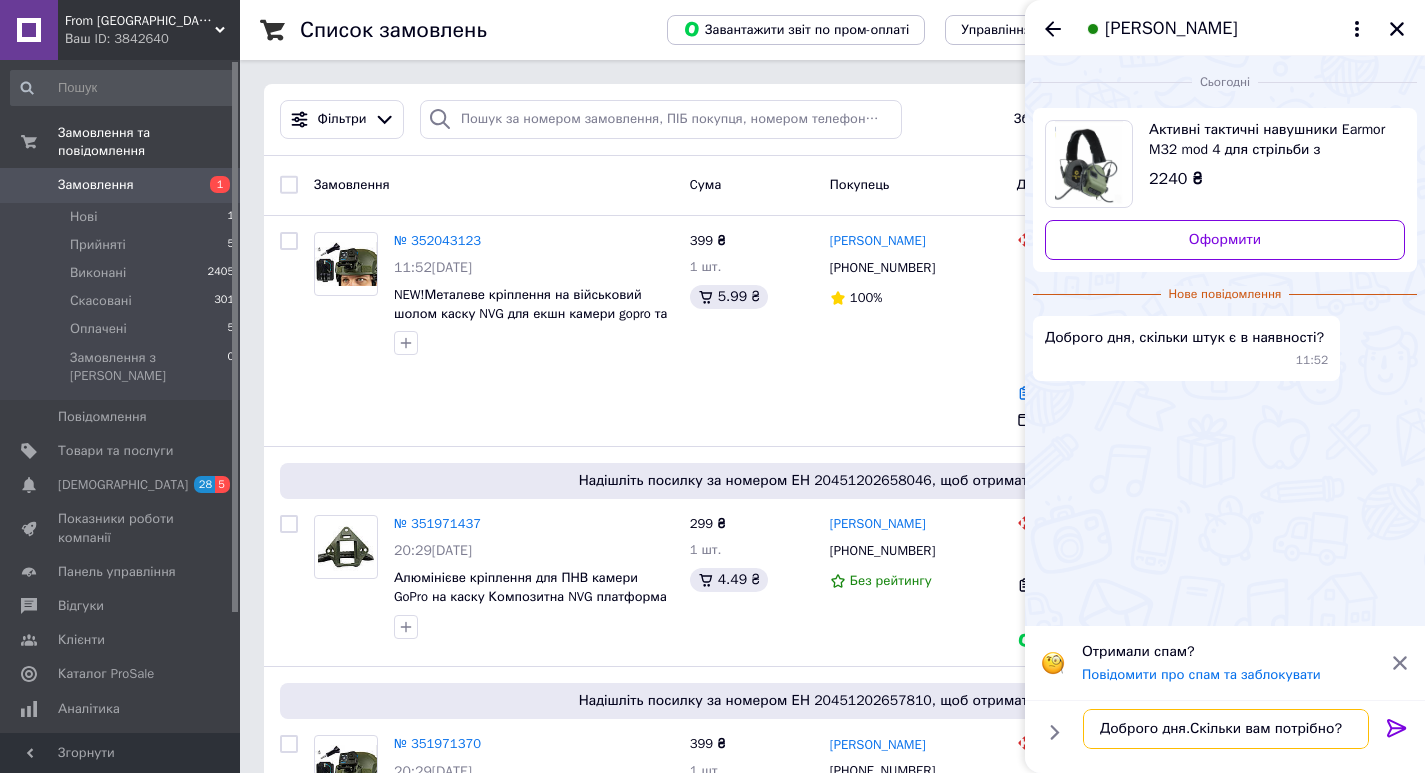 type on "Доброго дня.Скільки вам потрібно?" 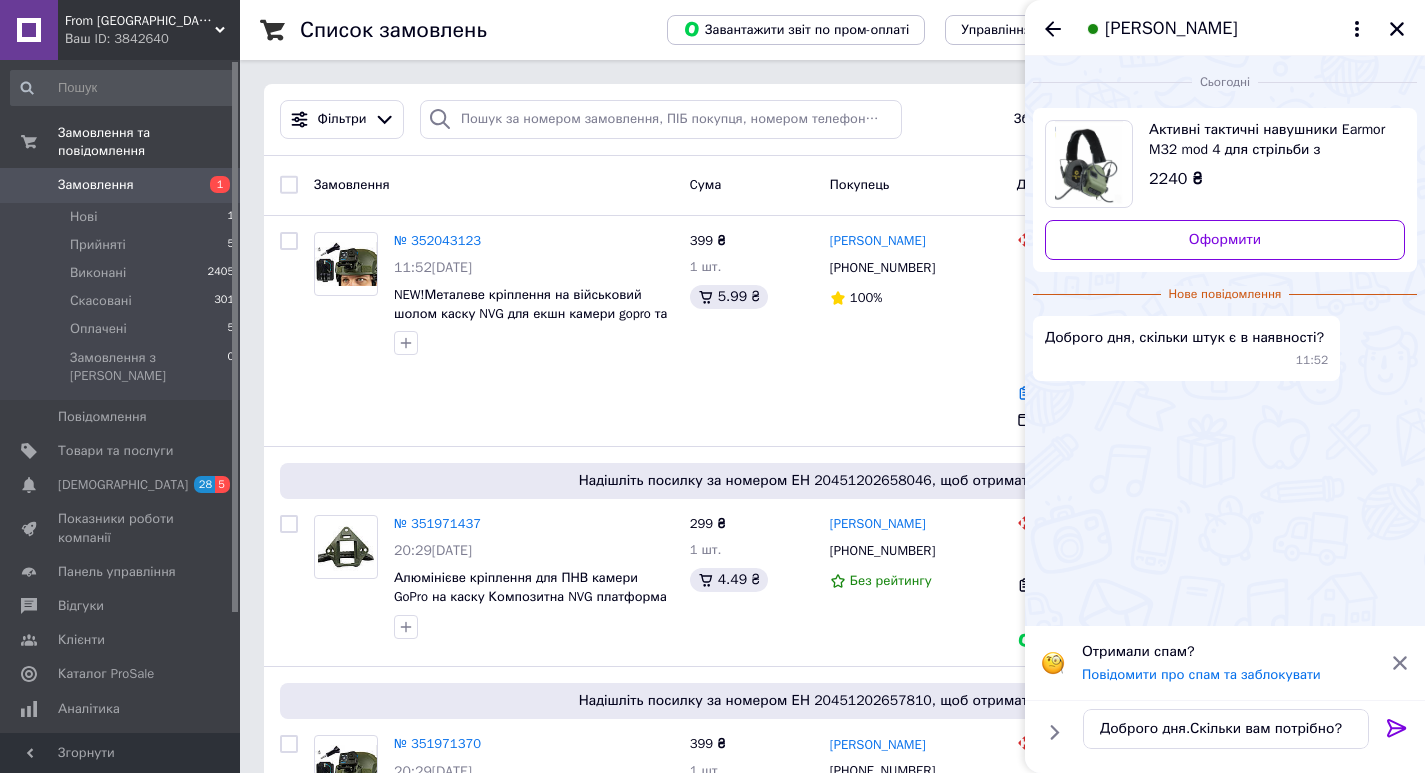 click 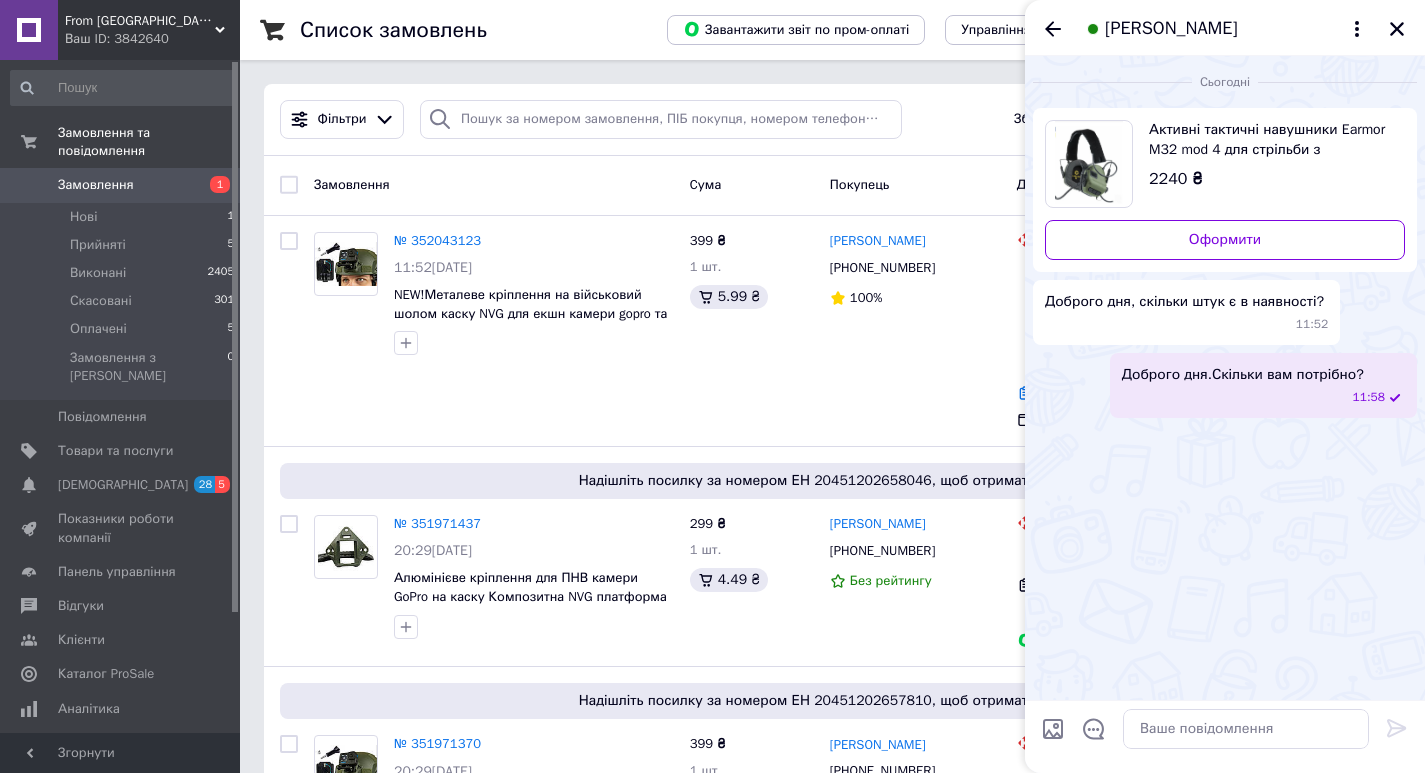 click on "[PERSON_NAME]" at bounding box center [1171, 29] 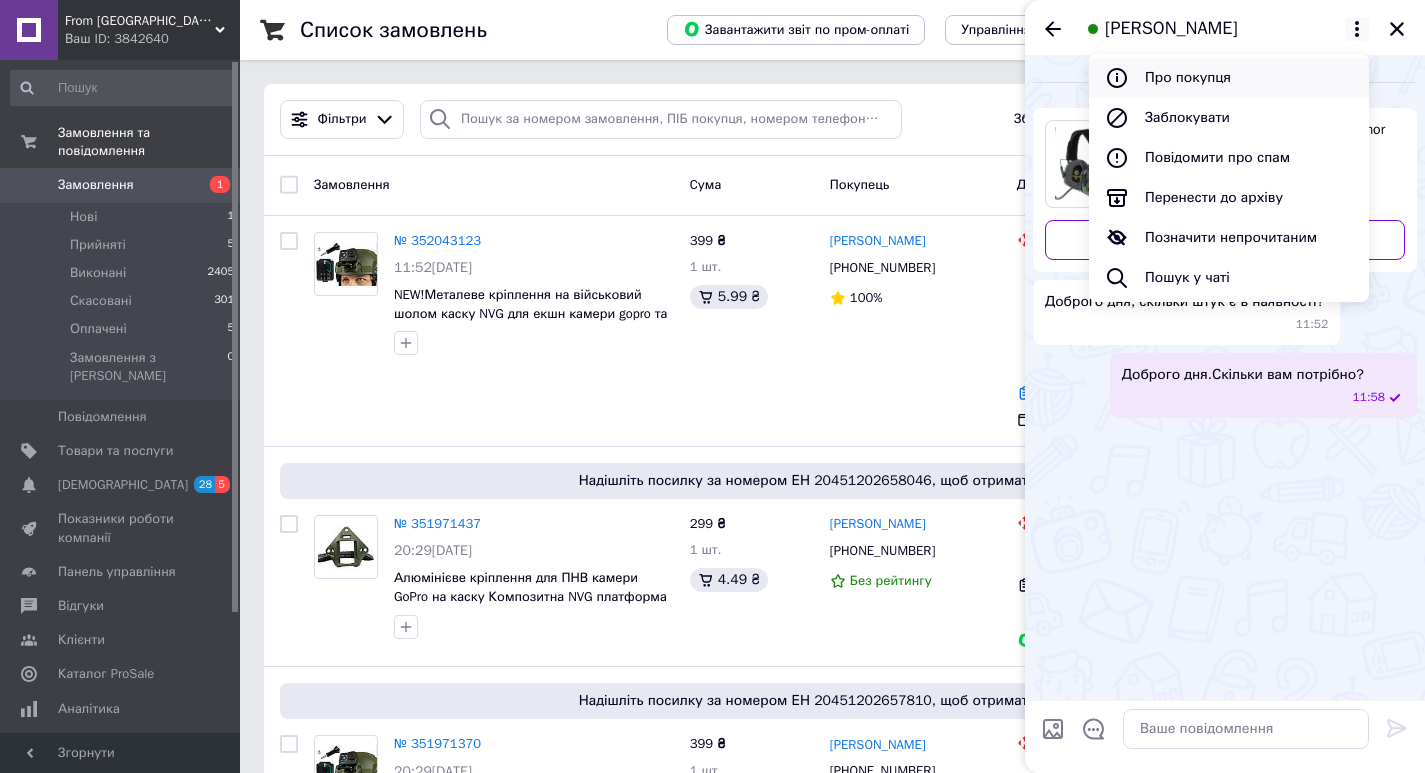 click on "Про покупця" at bounding box center (1229, 78) 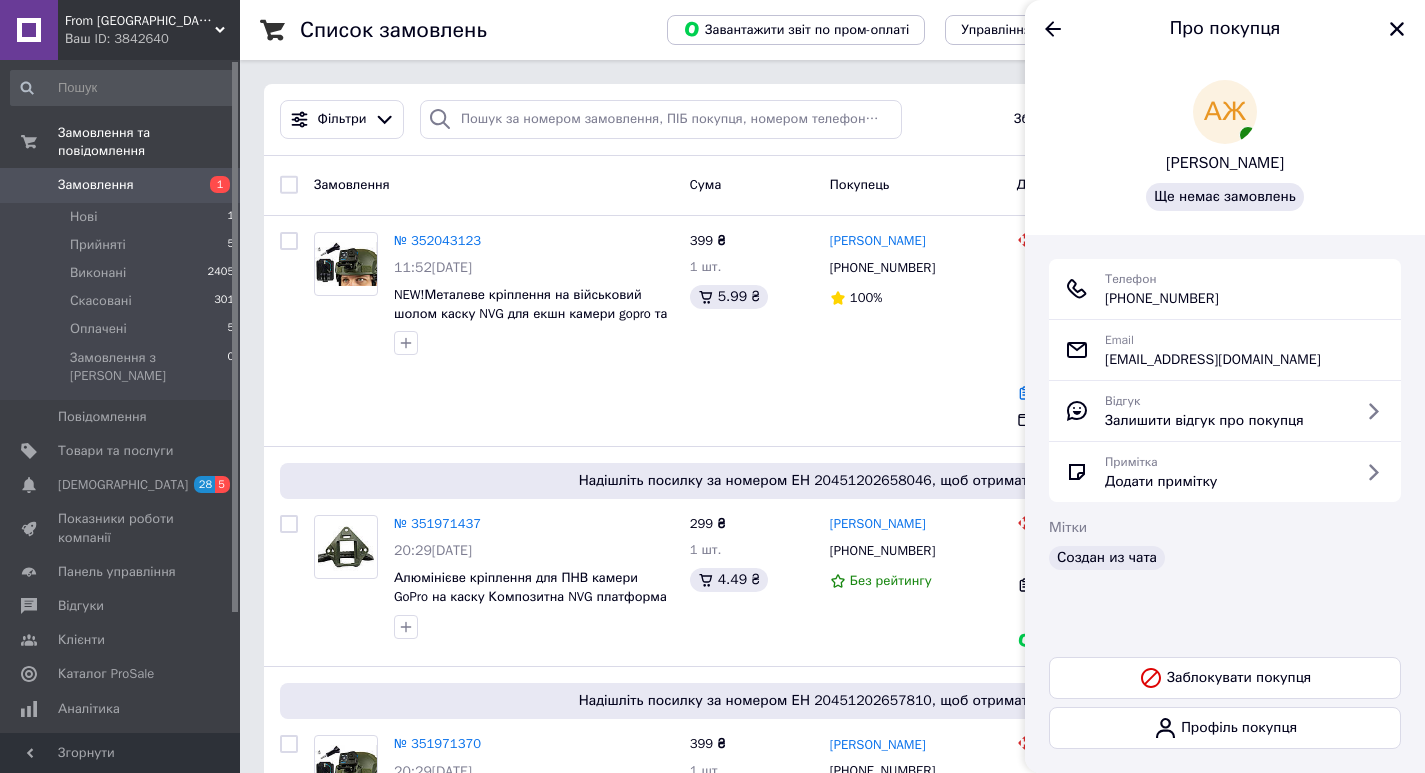 click on "Список замовлень" at bounding box center (463, 30) 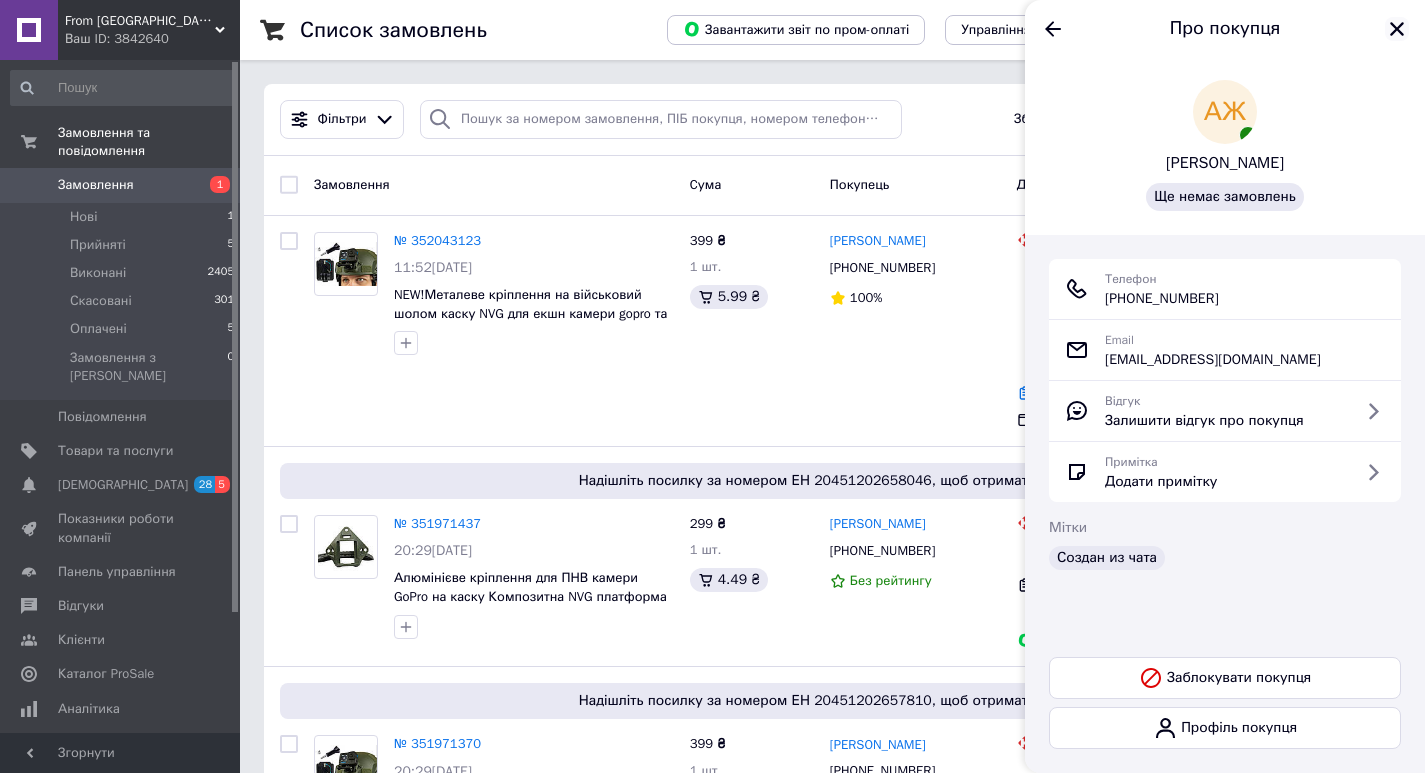 click 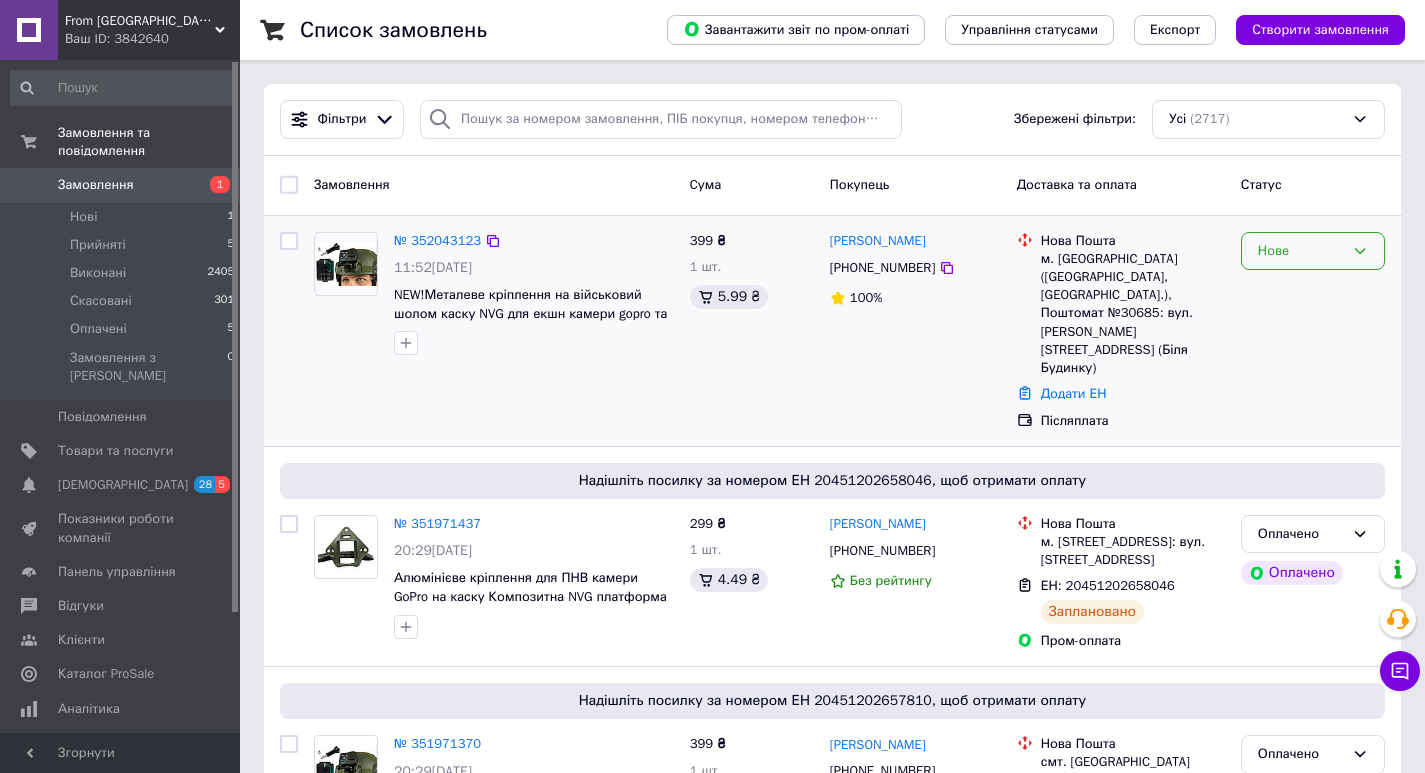 click 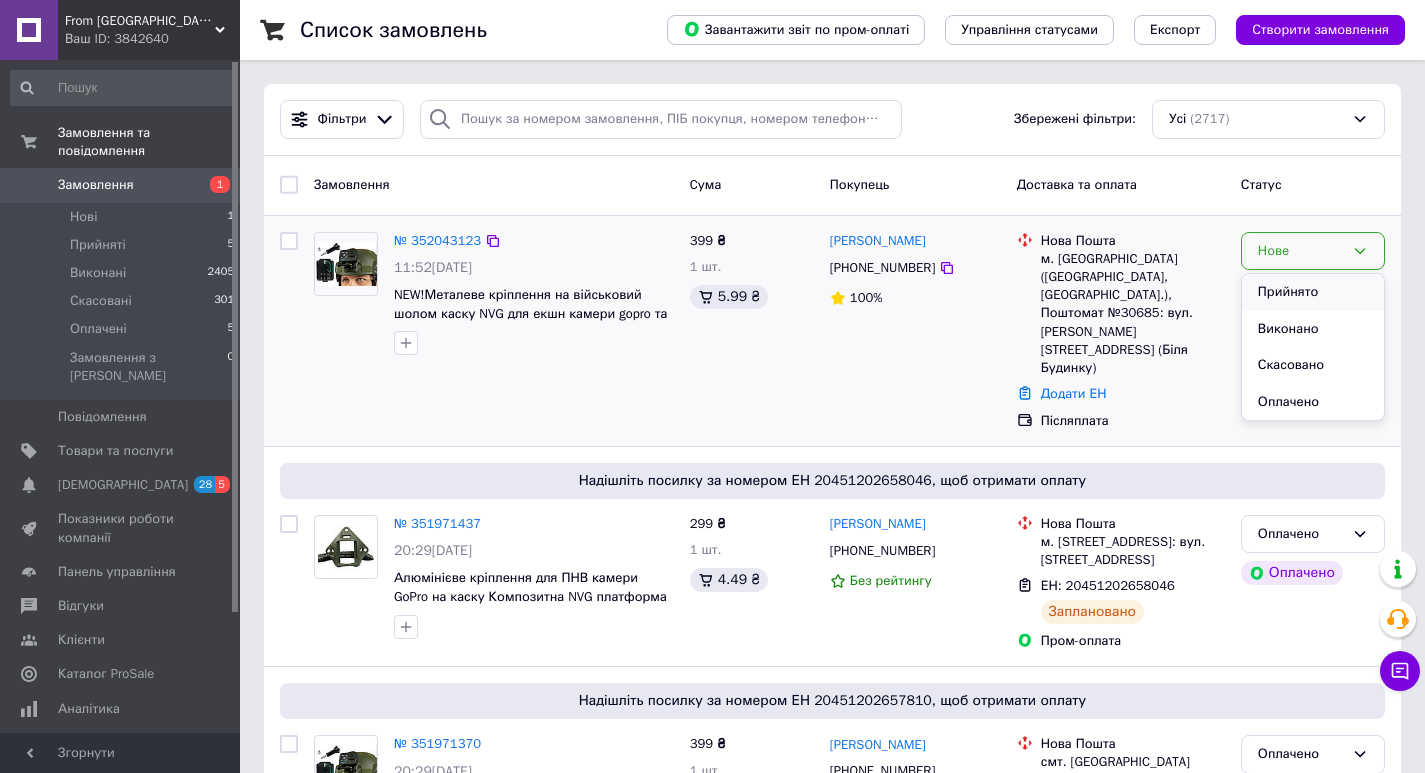 click on "Прийнято" at bounding box center [1313, 292] 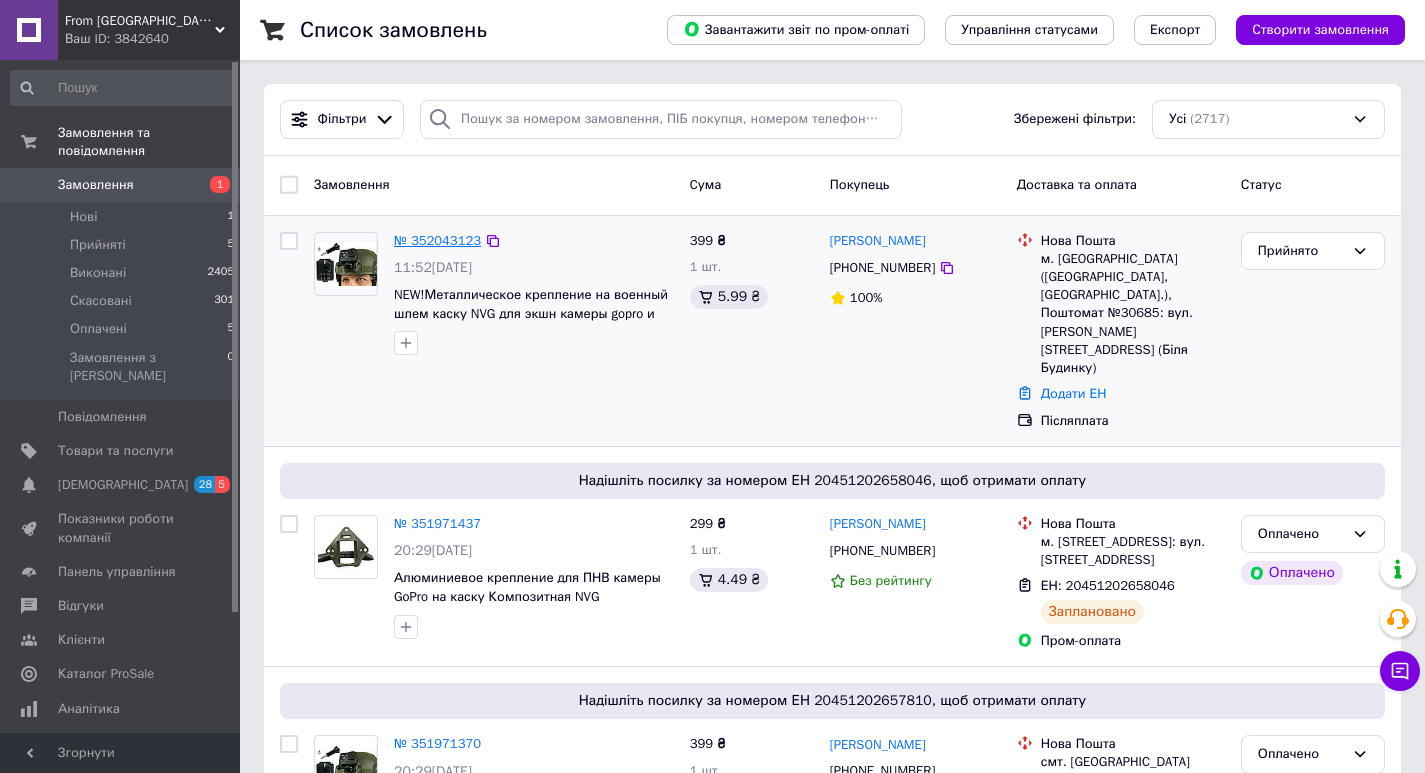 click on "№ 352043123" at bounding box center [437, 240] 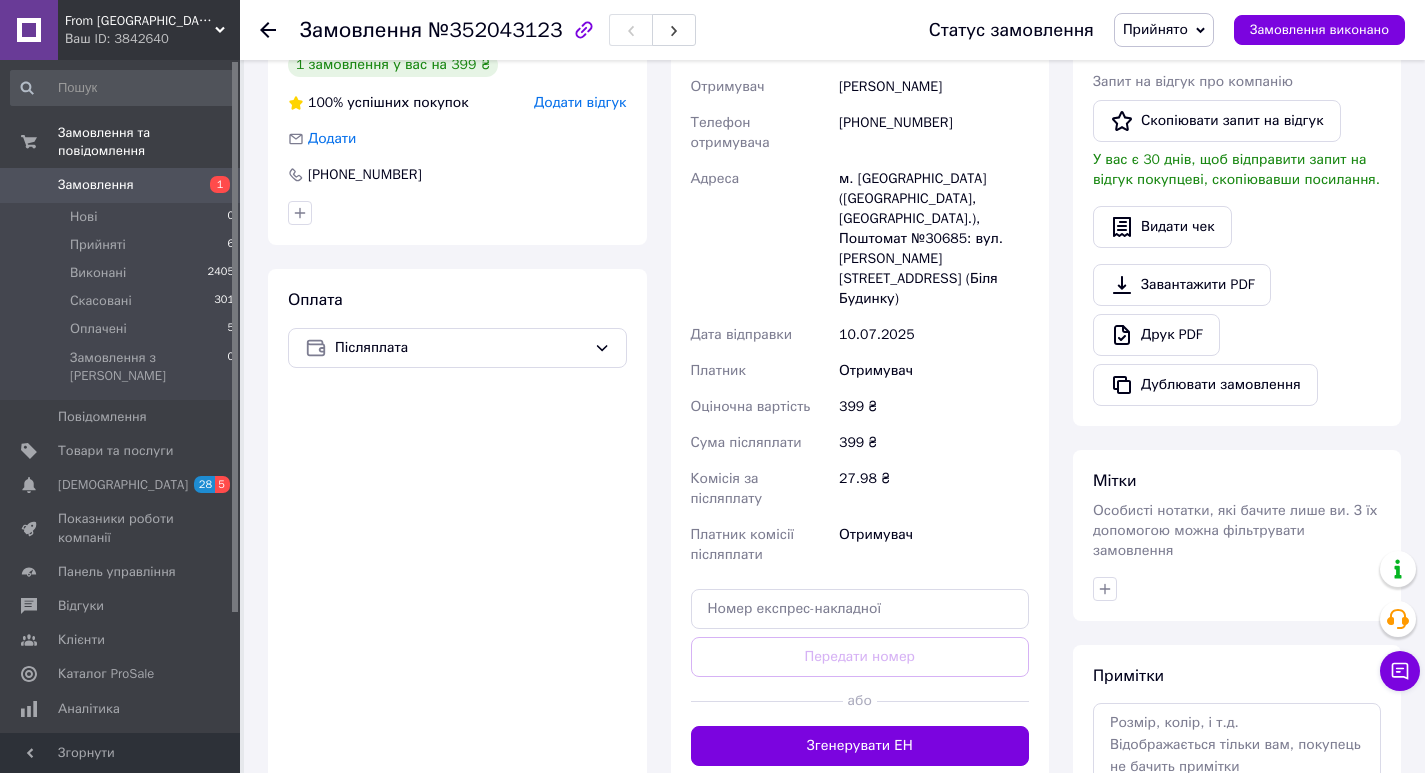 scroll, scrollTop: 533, scrollLeft: 0, axis: vertical 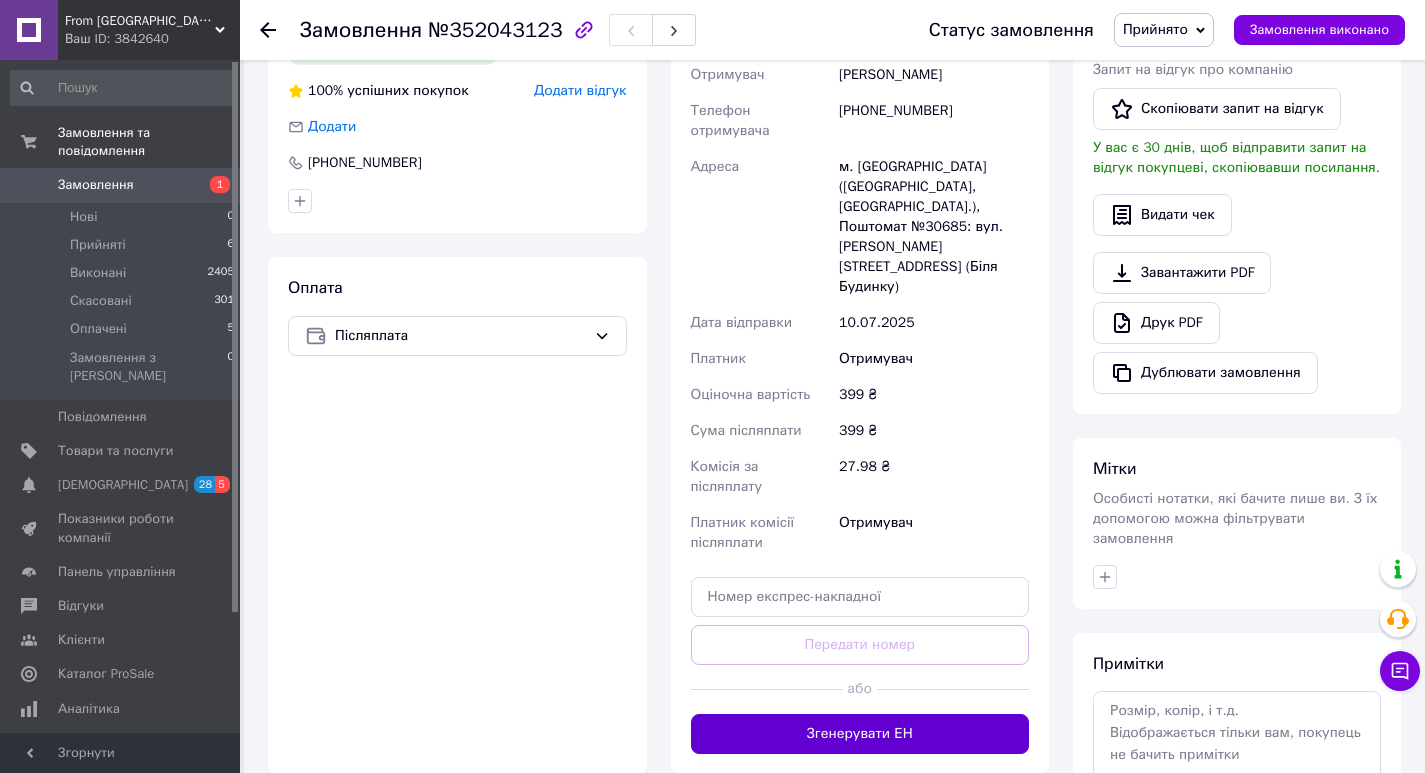 click on "Згенерувати ЕН" at bounding box center [860, 734] 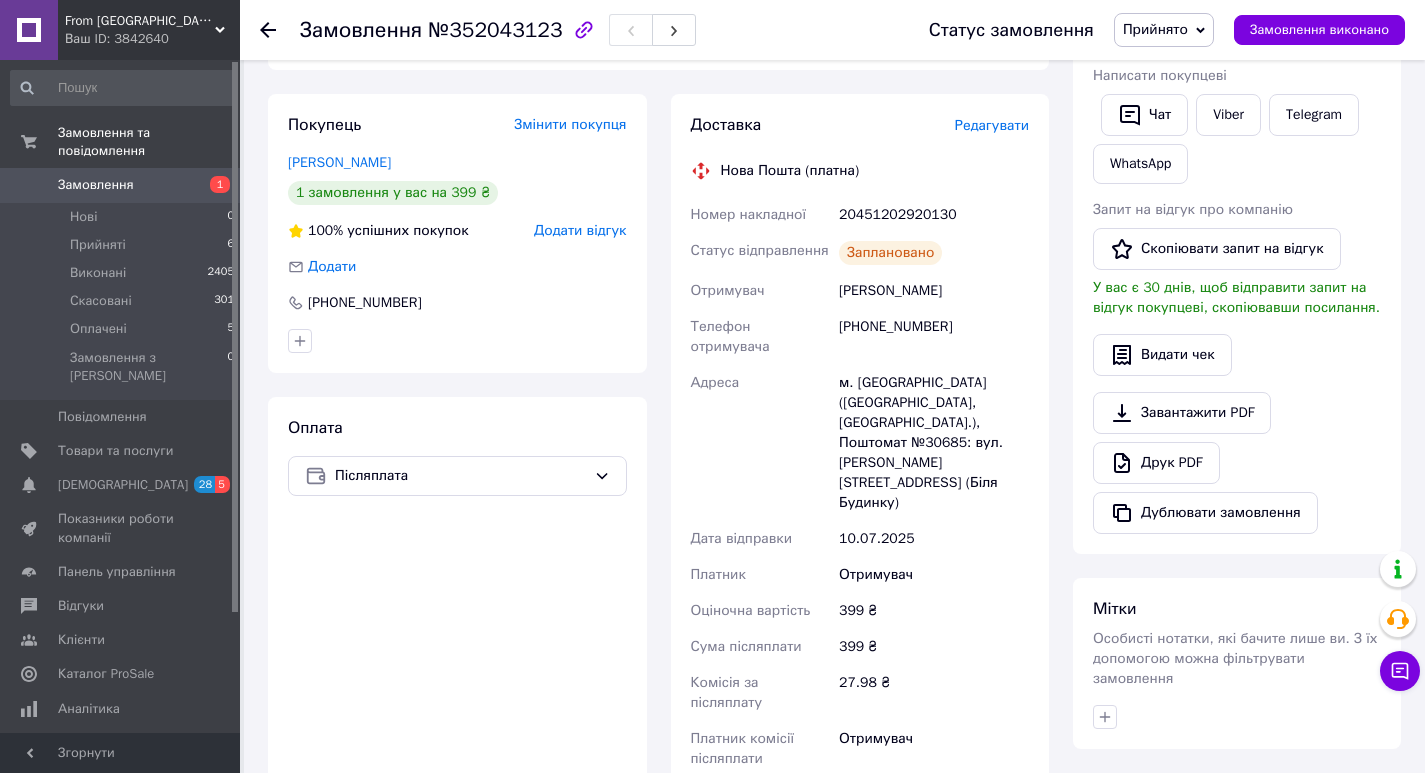 scroll, scrollTop: 133, scrollLeft: 0, axis: vertical 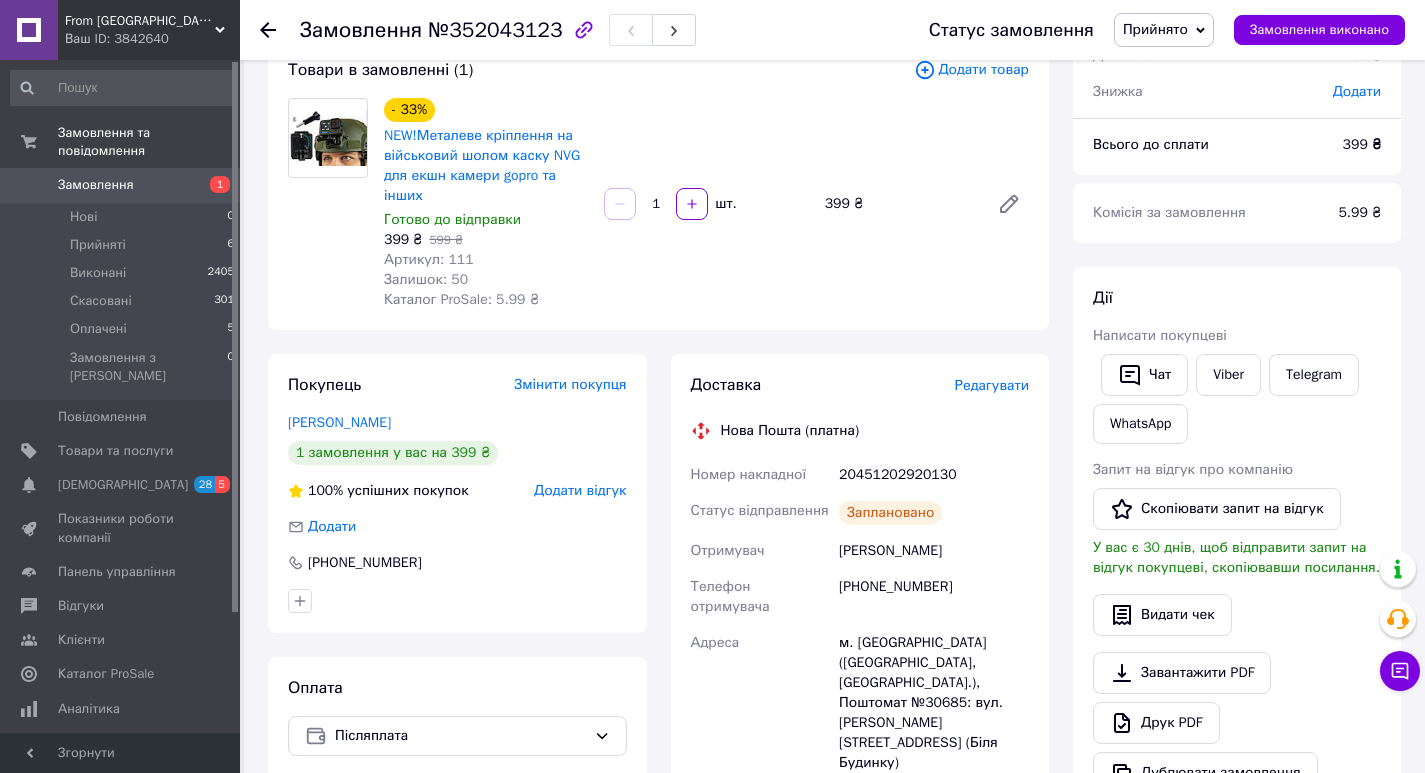 click on "Замовлення" at bounding box center [96, 185] 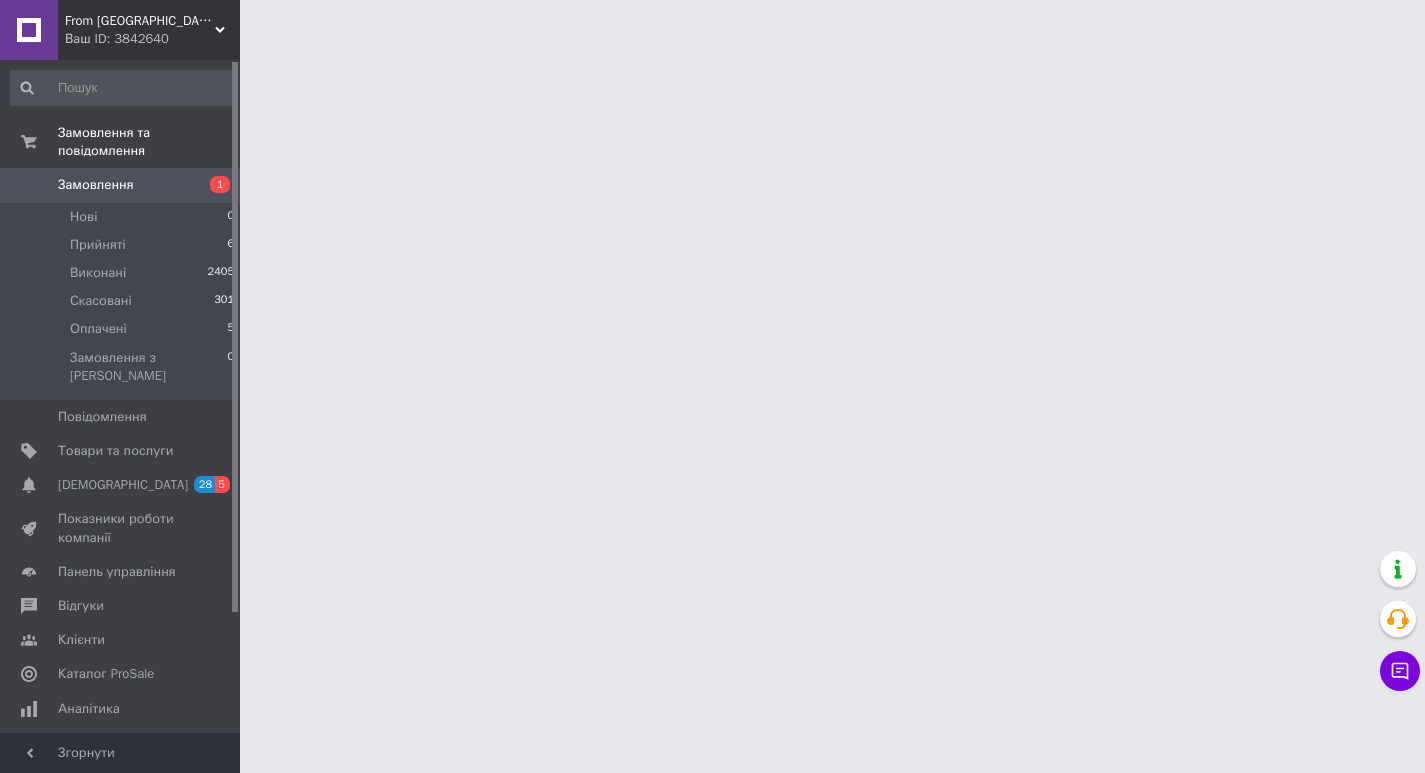scroll, scrollTop: 0, scrollLeft: 0, axis: both 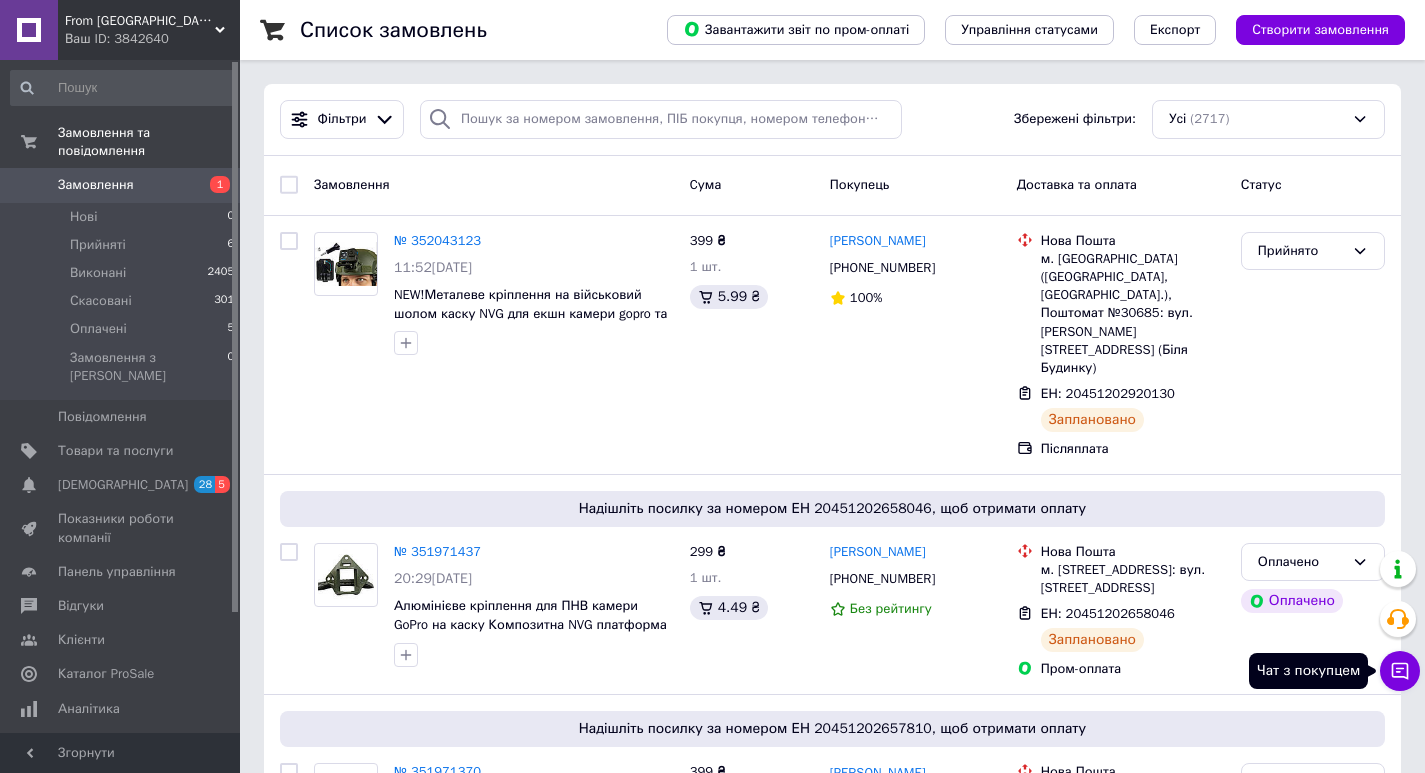 click 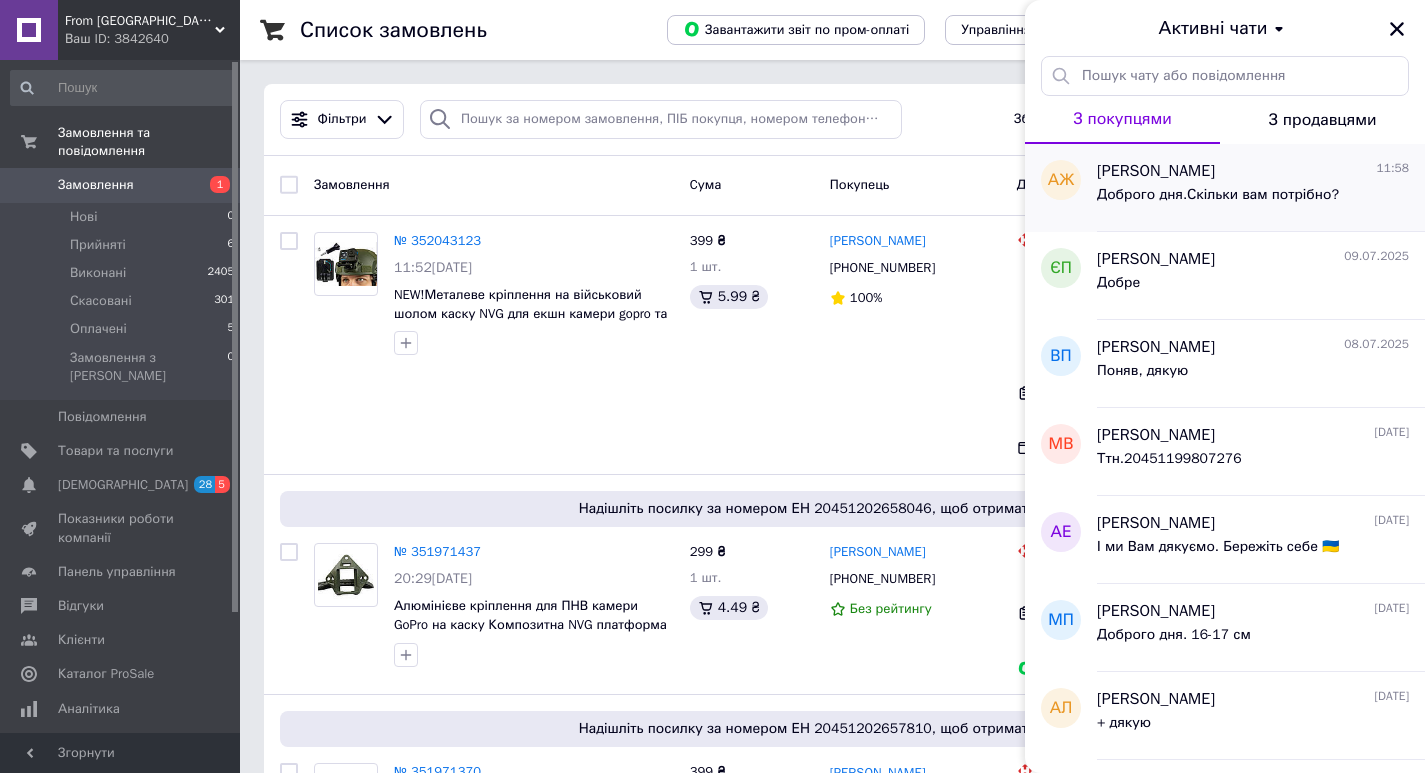 click on "Доброго дня.Скільки вам потрібно?" at bounding box center (1218, 195) 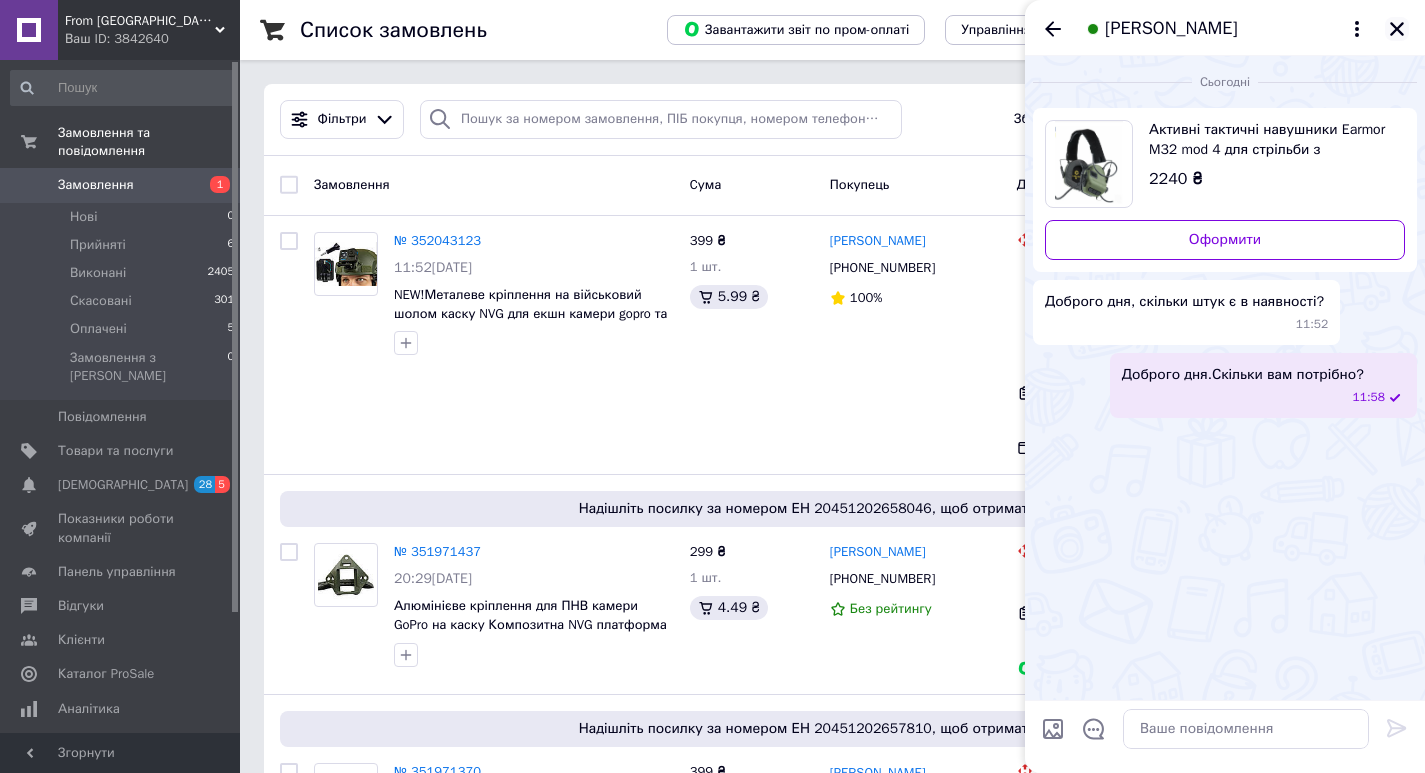 click 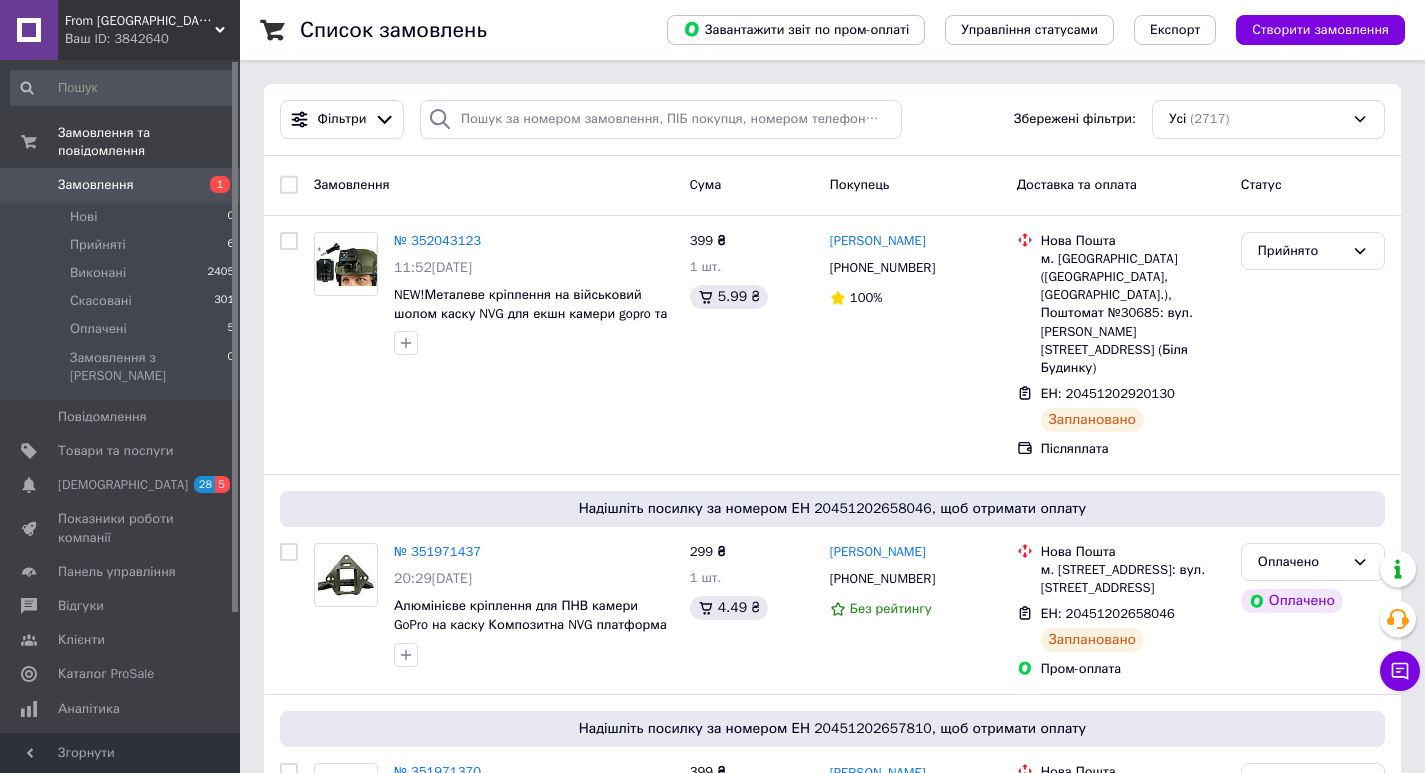 click on "Замовлення 1" at bounding box center (123, 185) 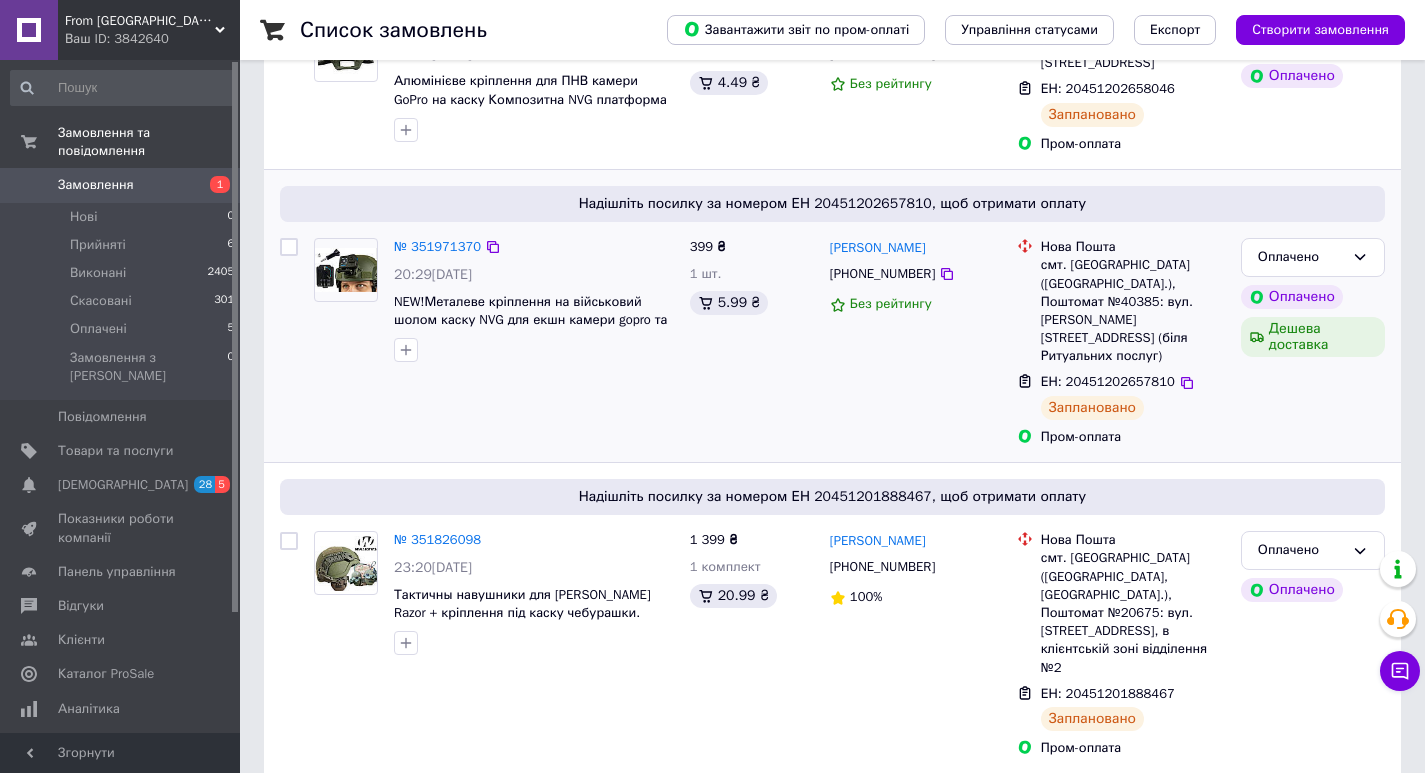 scroll, scrollTop: 533, scrollLeft: 0, axis: vertical 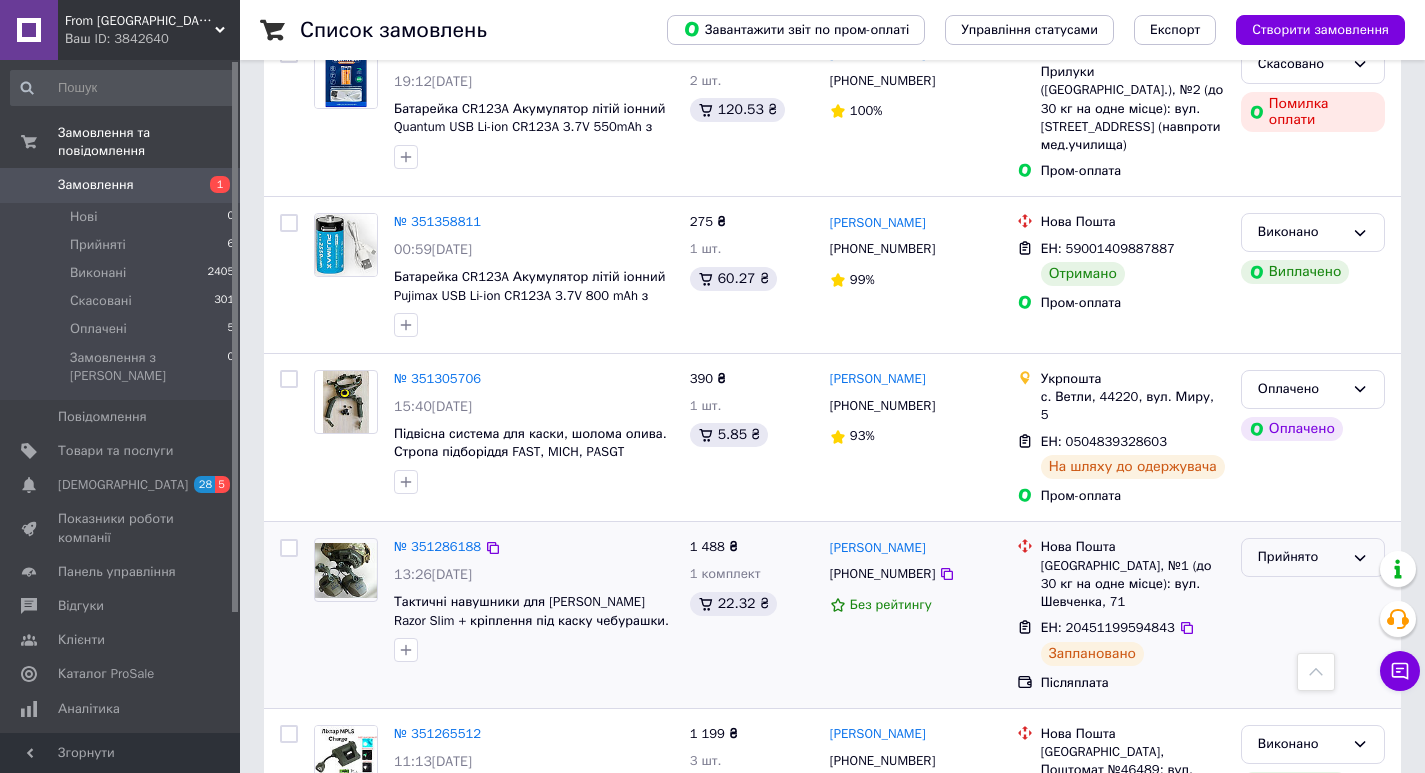 click 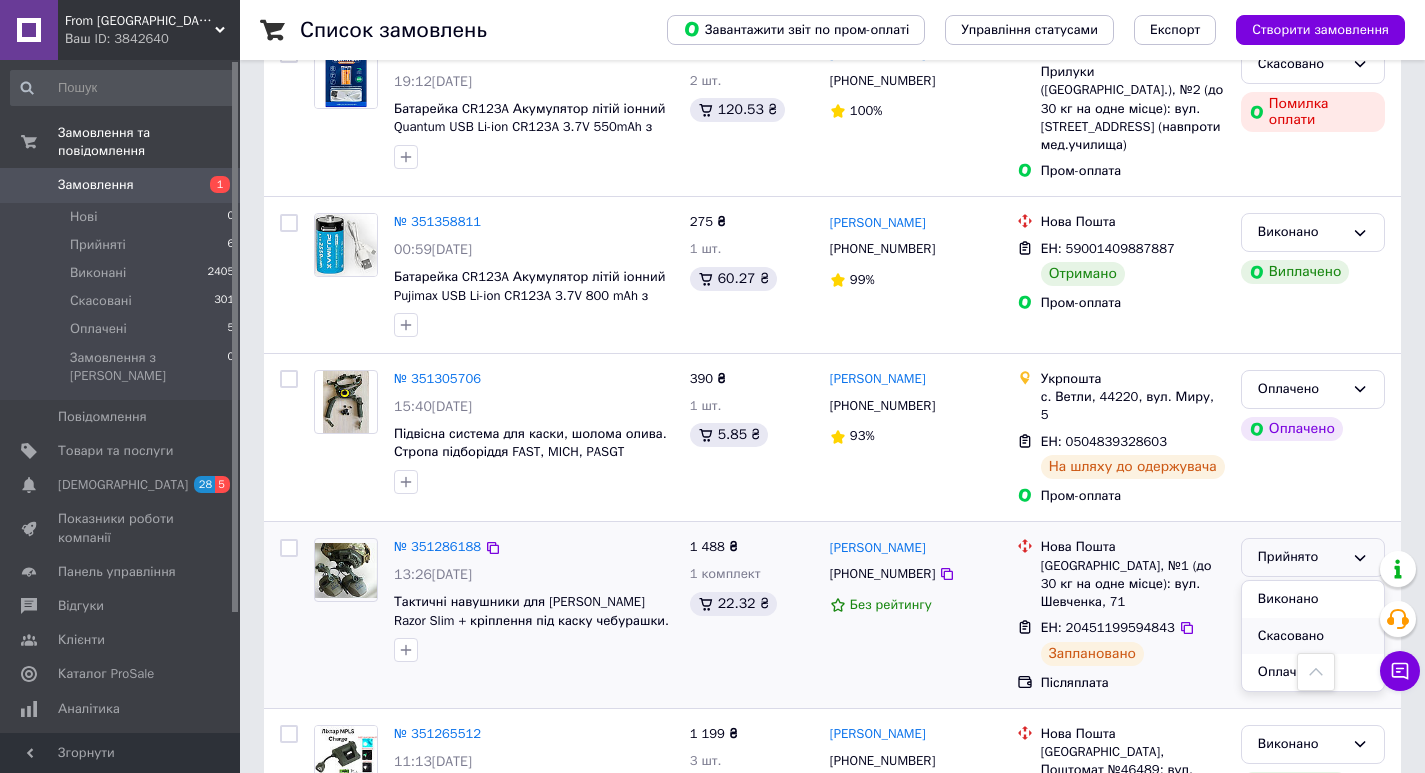 click on "Скасовано" at bounding box center (1313, 636) 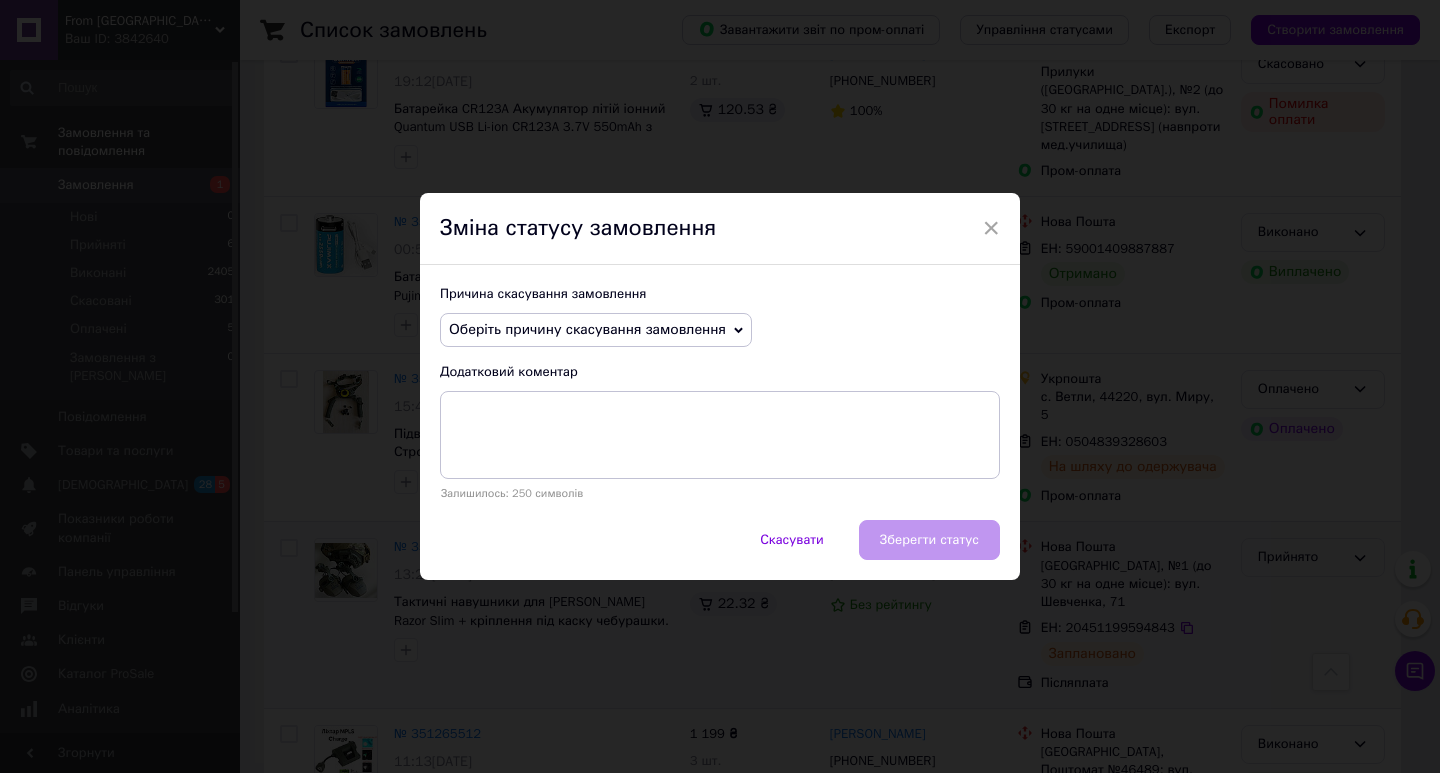 click on "Оберіть причину скасування замовлення" at bounding box center [596, 330] 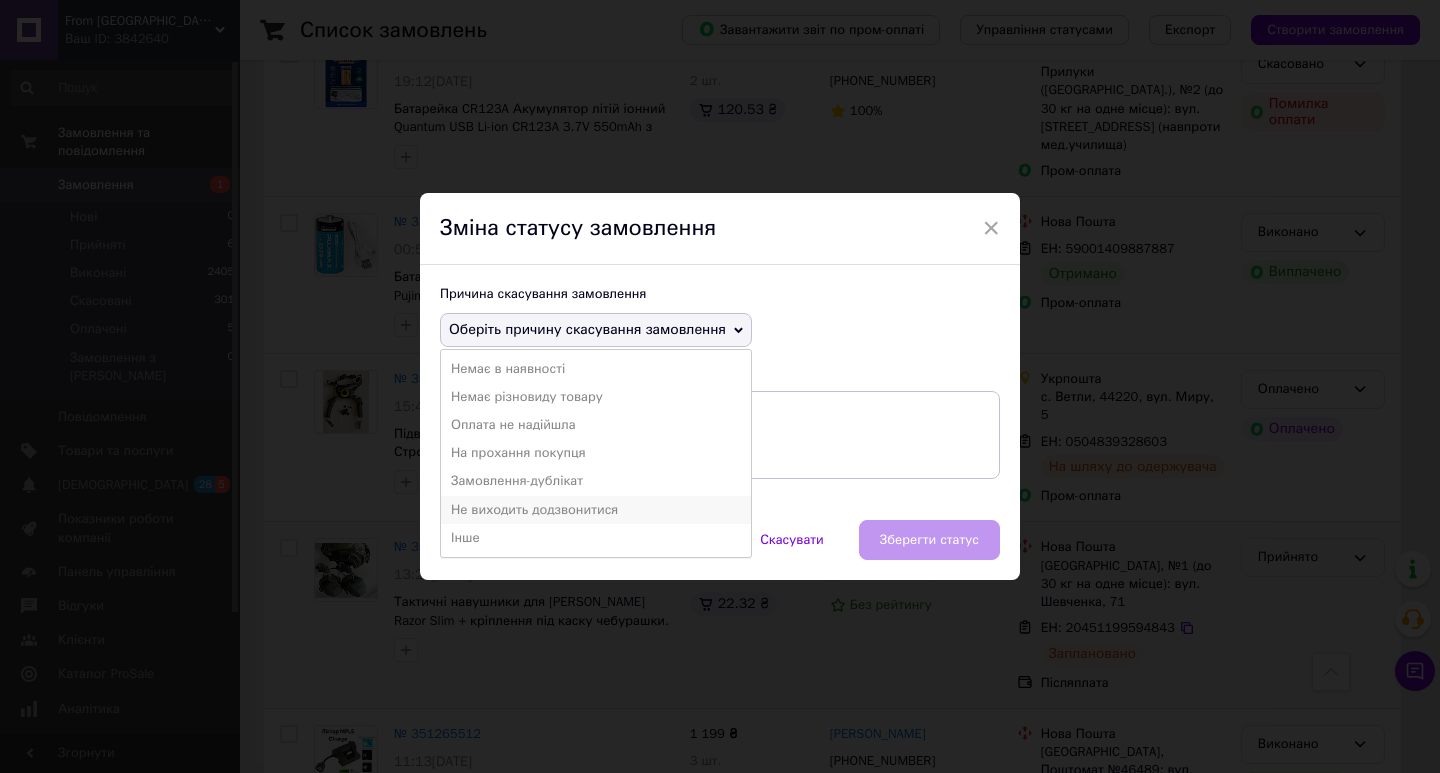 click on "Не виходить додзвонитися" at bounding box center [596, 510] 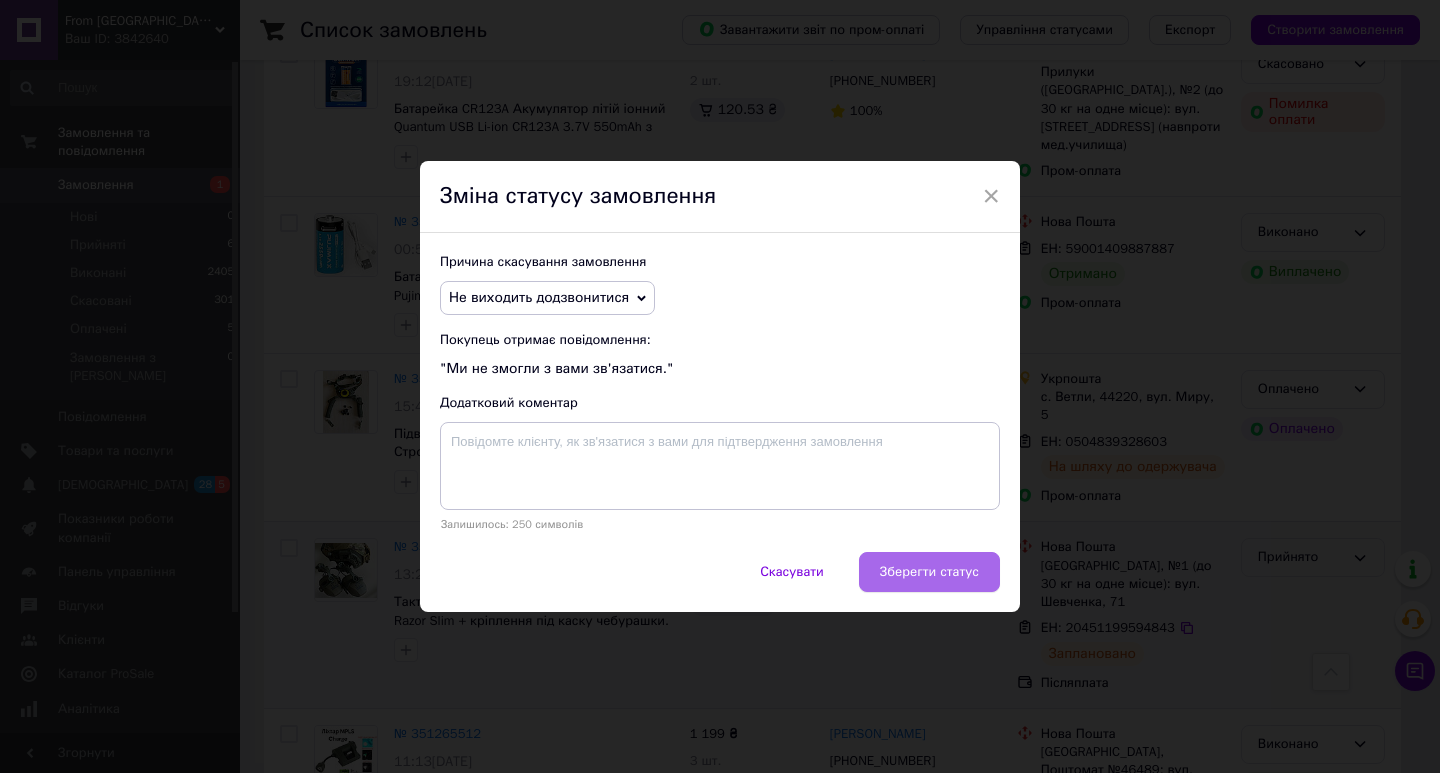 click on "Зберегти статус" at bounding box center [929, 572] 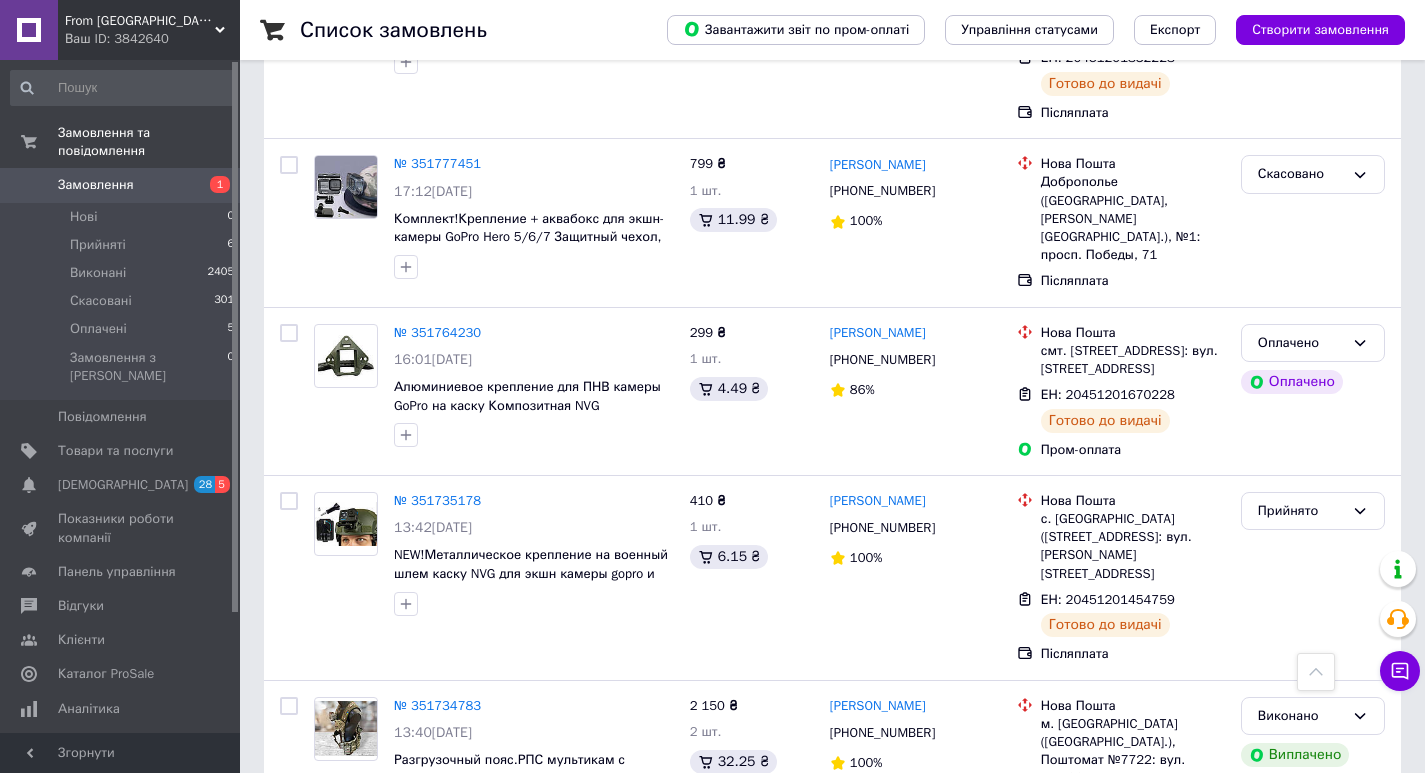 scroll, scrollTop: 1333, scrollLeft: 0, axis: vertical 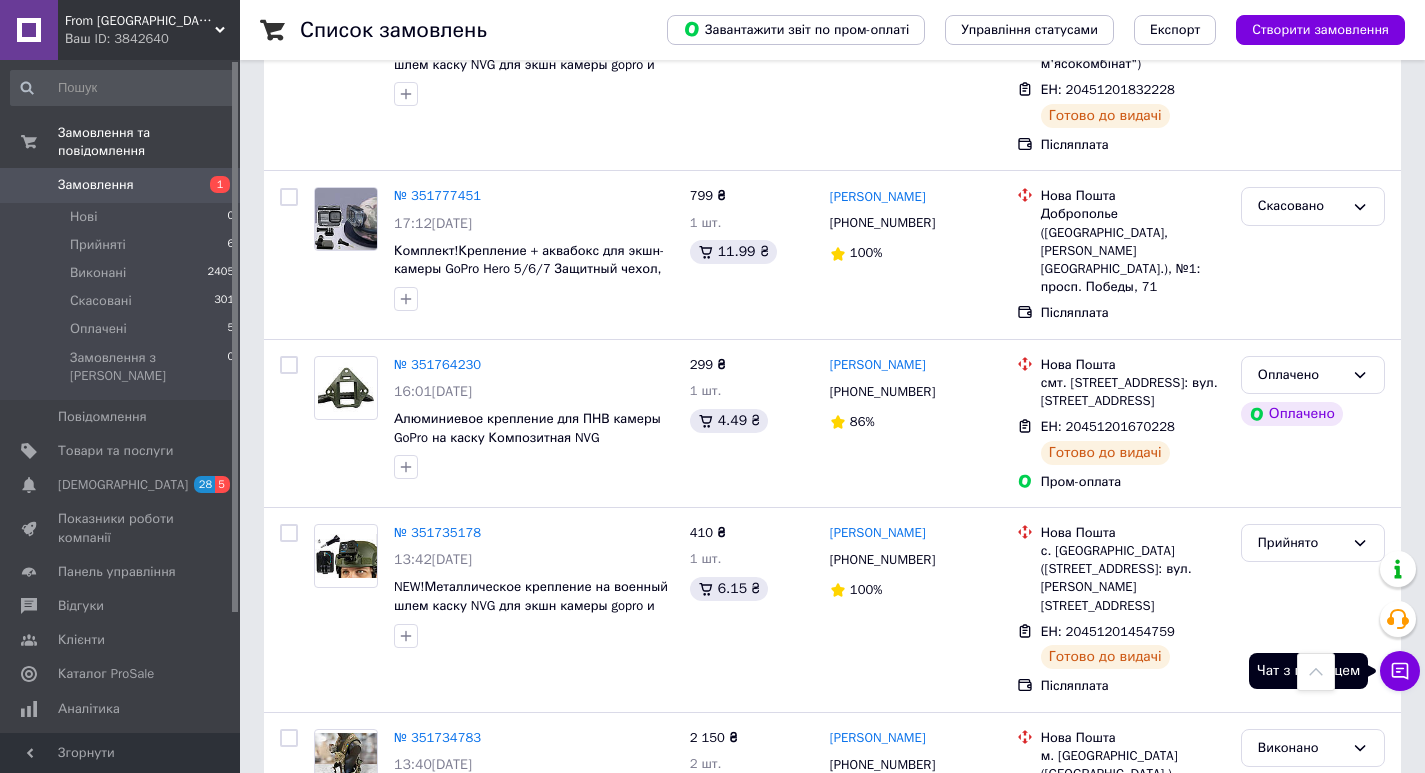 click 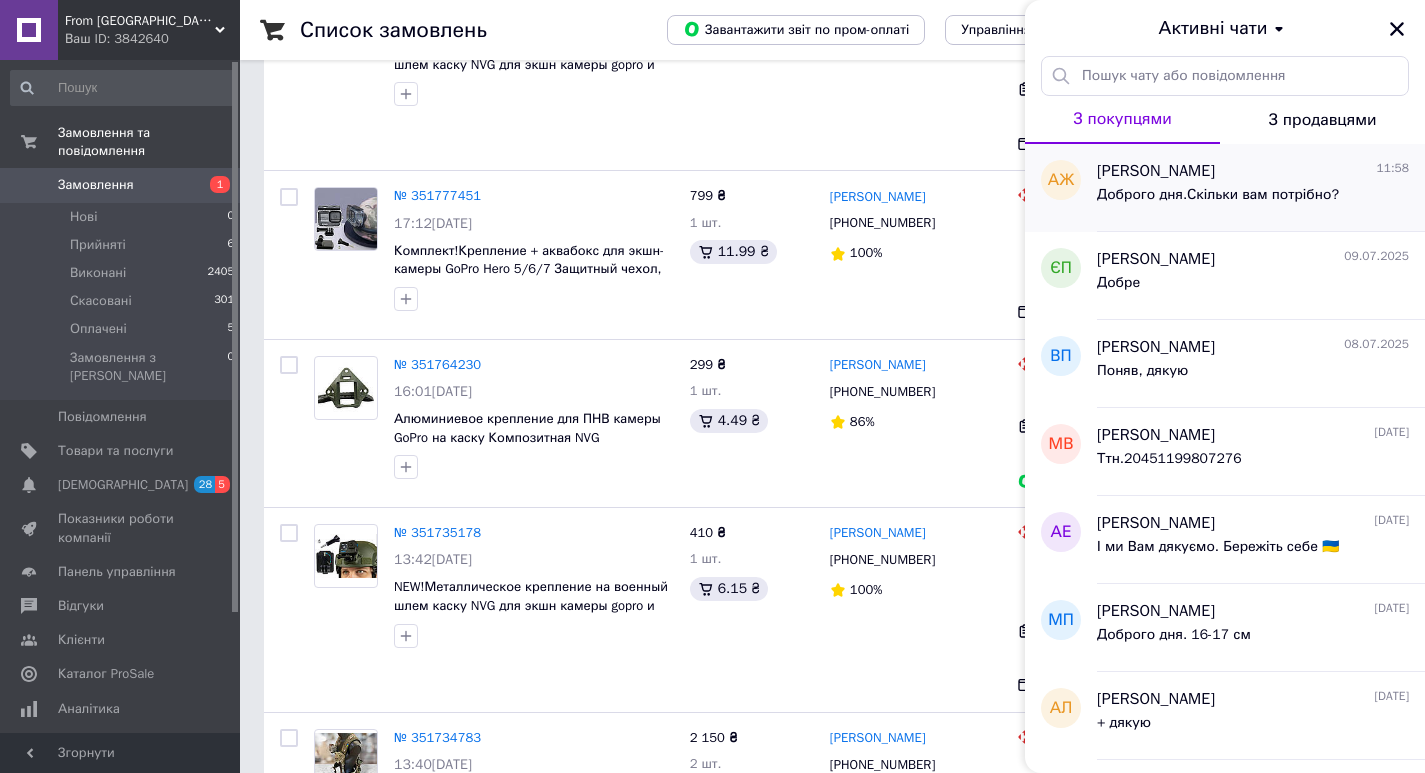 click on "Доброго дня.Скільки вам потрібно?" at bounding box center [1253, 199] 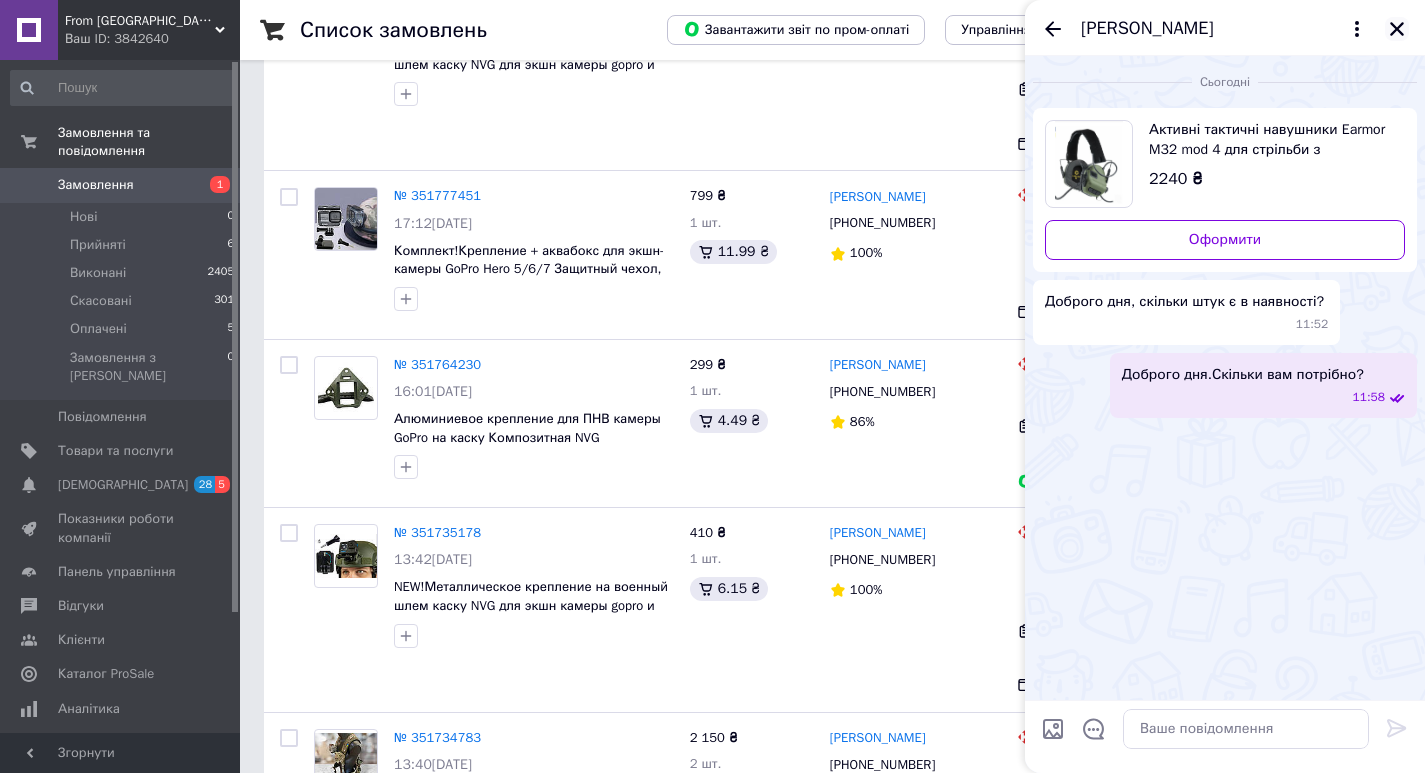 click 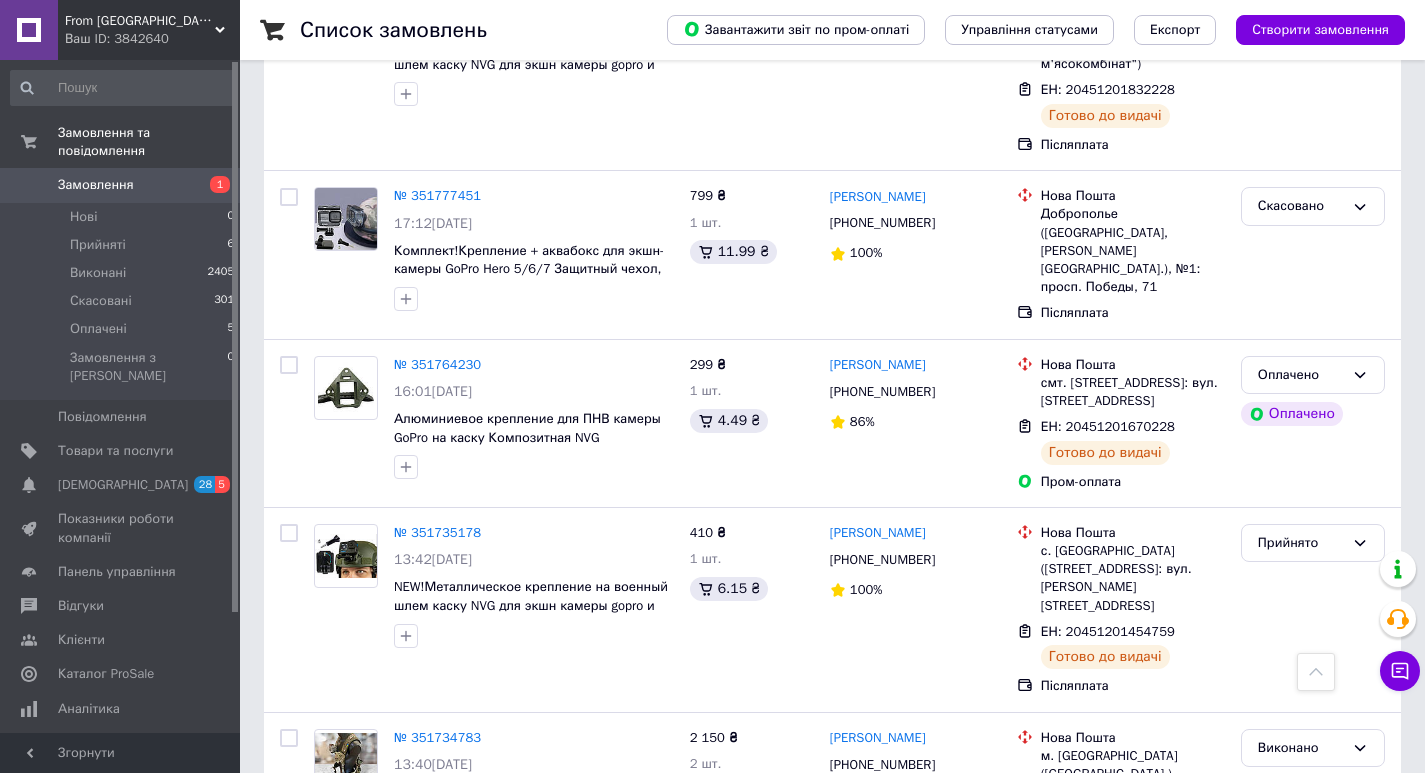click on "Замовлення" at bounding box center (96, 185) 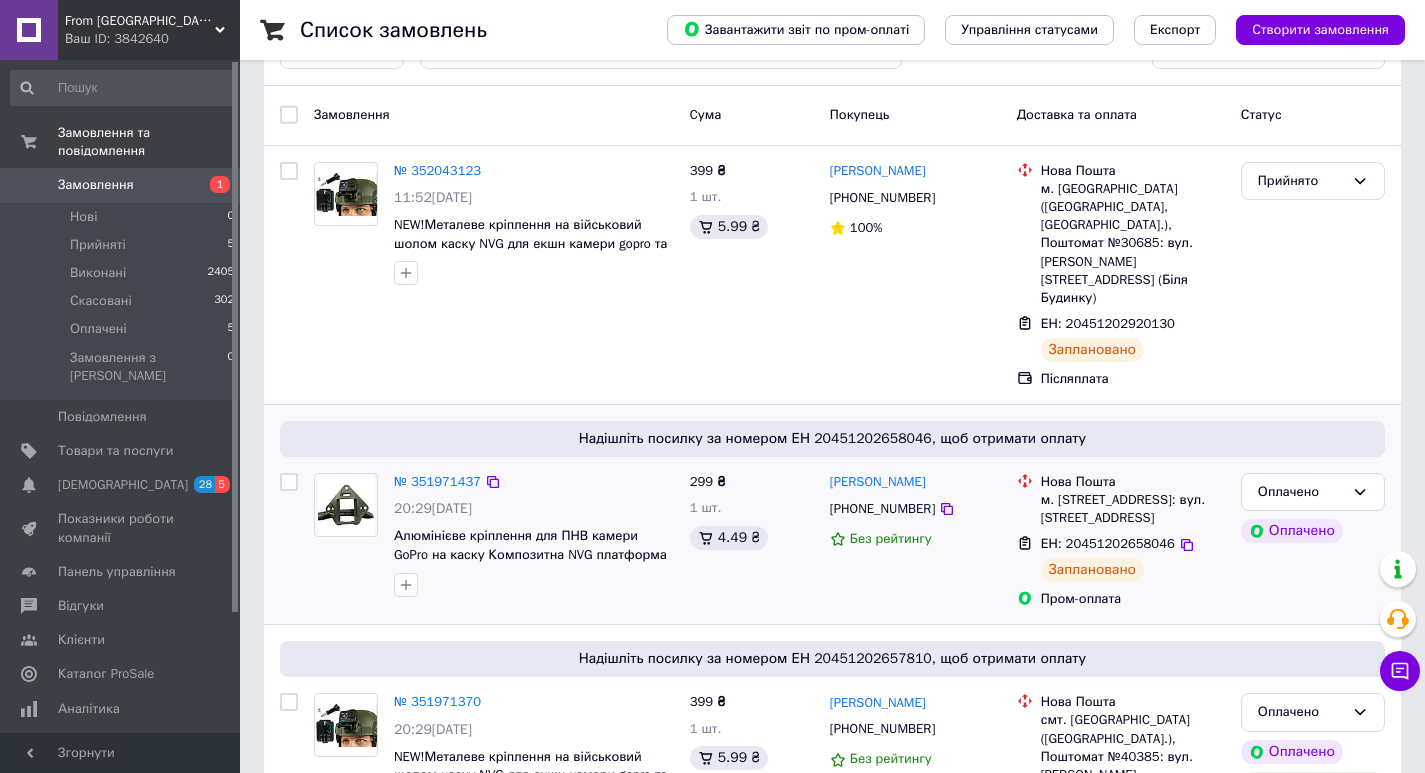 scroll, scrollTop: 0, scrollLeft: 0, axis: both 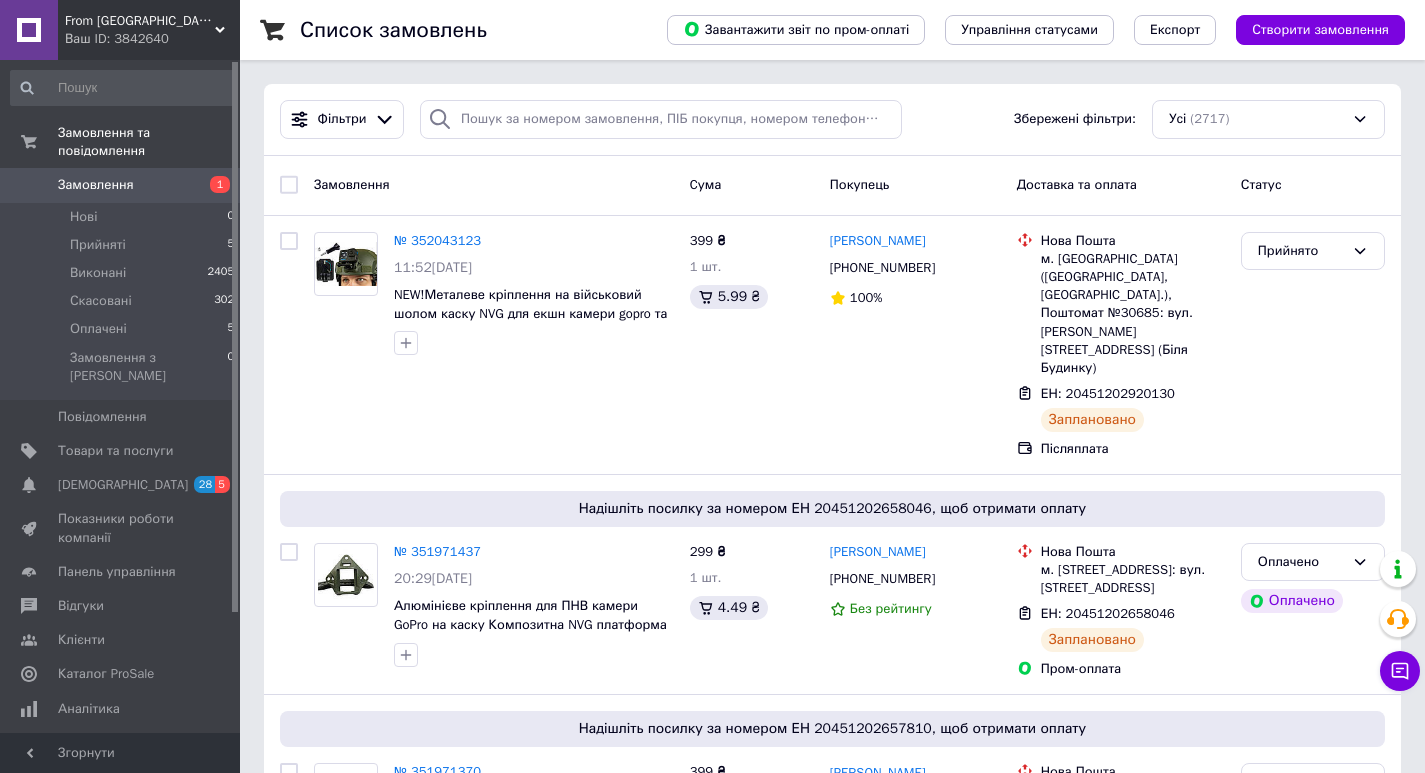 click on "From [GEOGRAPHIC_DATA]" at bounding box center (140, 21) 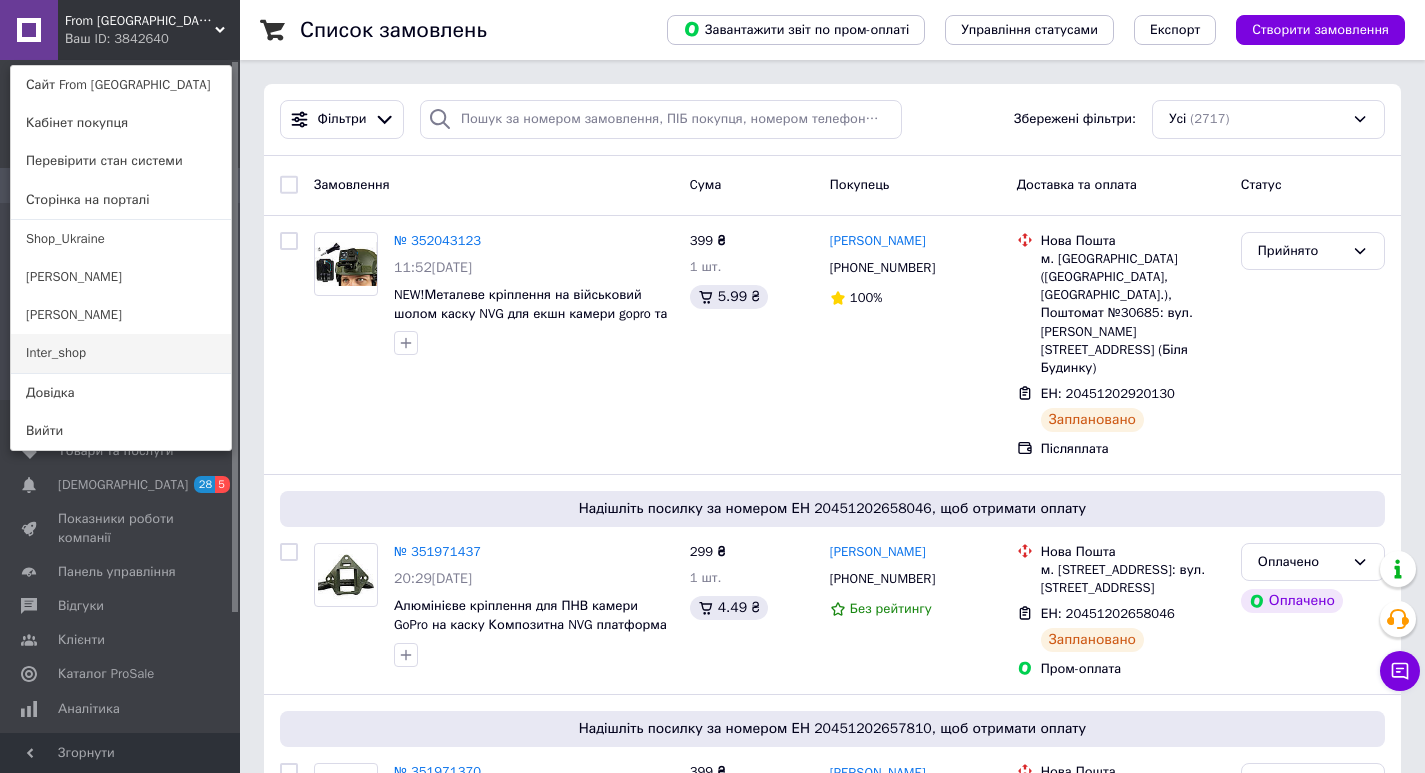 click on "Inter_shop" at bounding box center (121, 353) 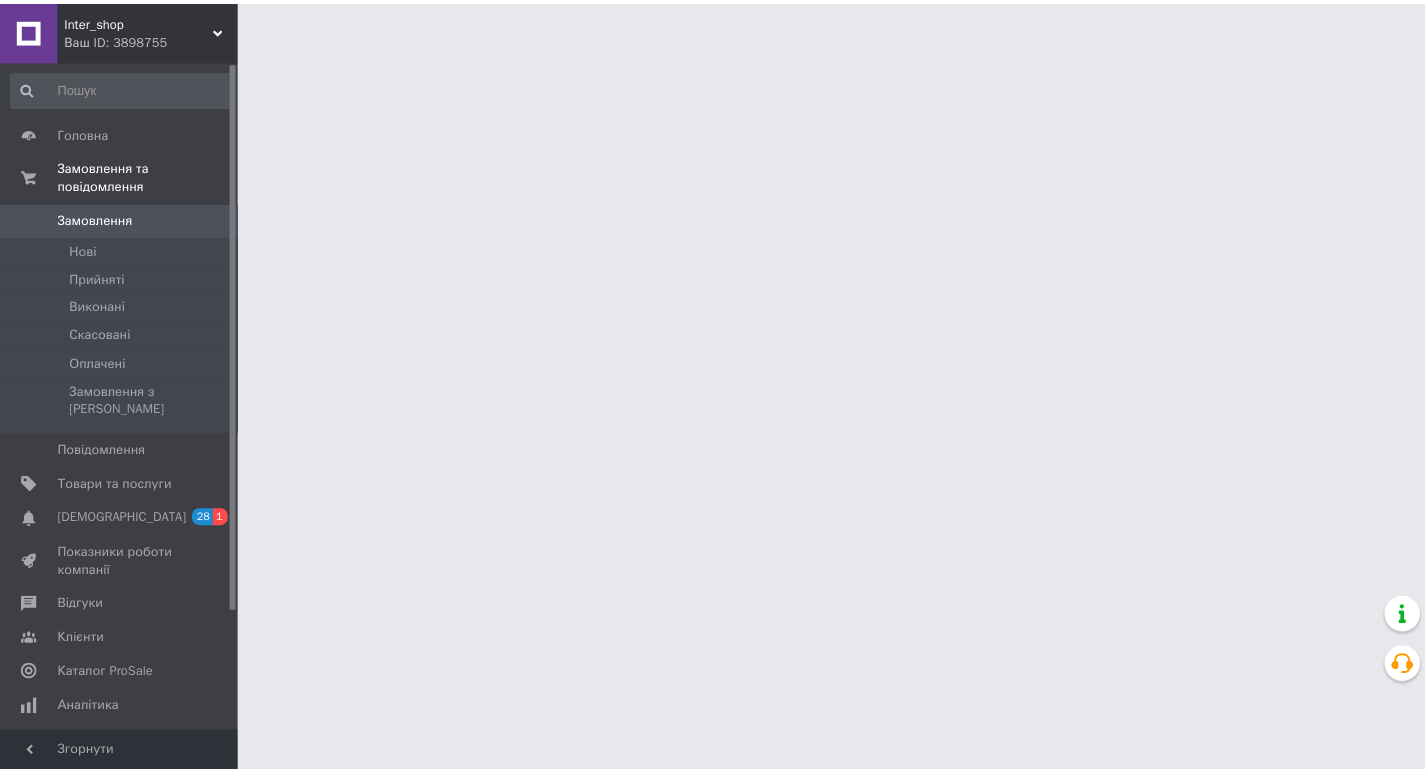 scroll, scrollTop: 0, scrollLeft: 0, axis: both 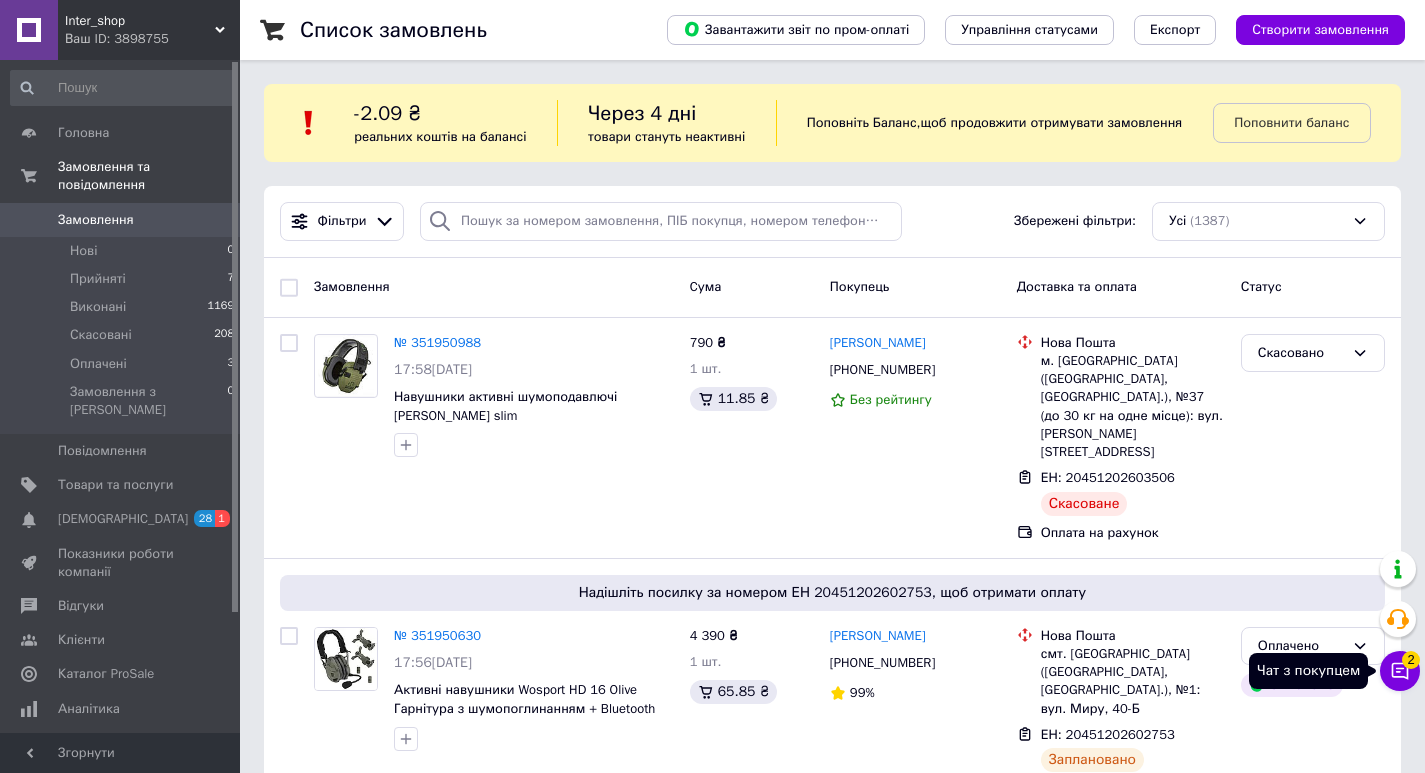 click 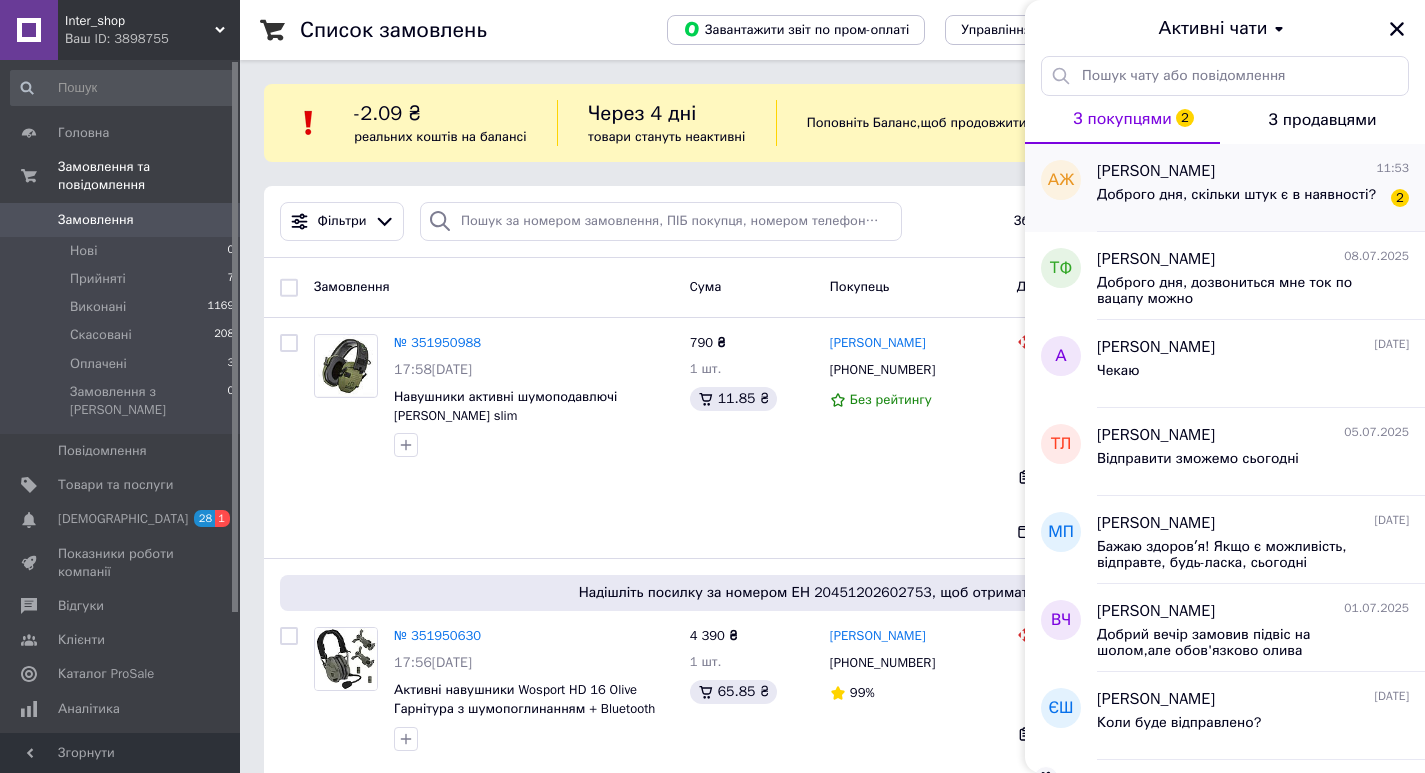 click on "Доброго дня, скільки штук є в наявності?" at bounding box center (1236, 195) 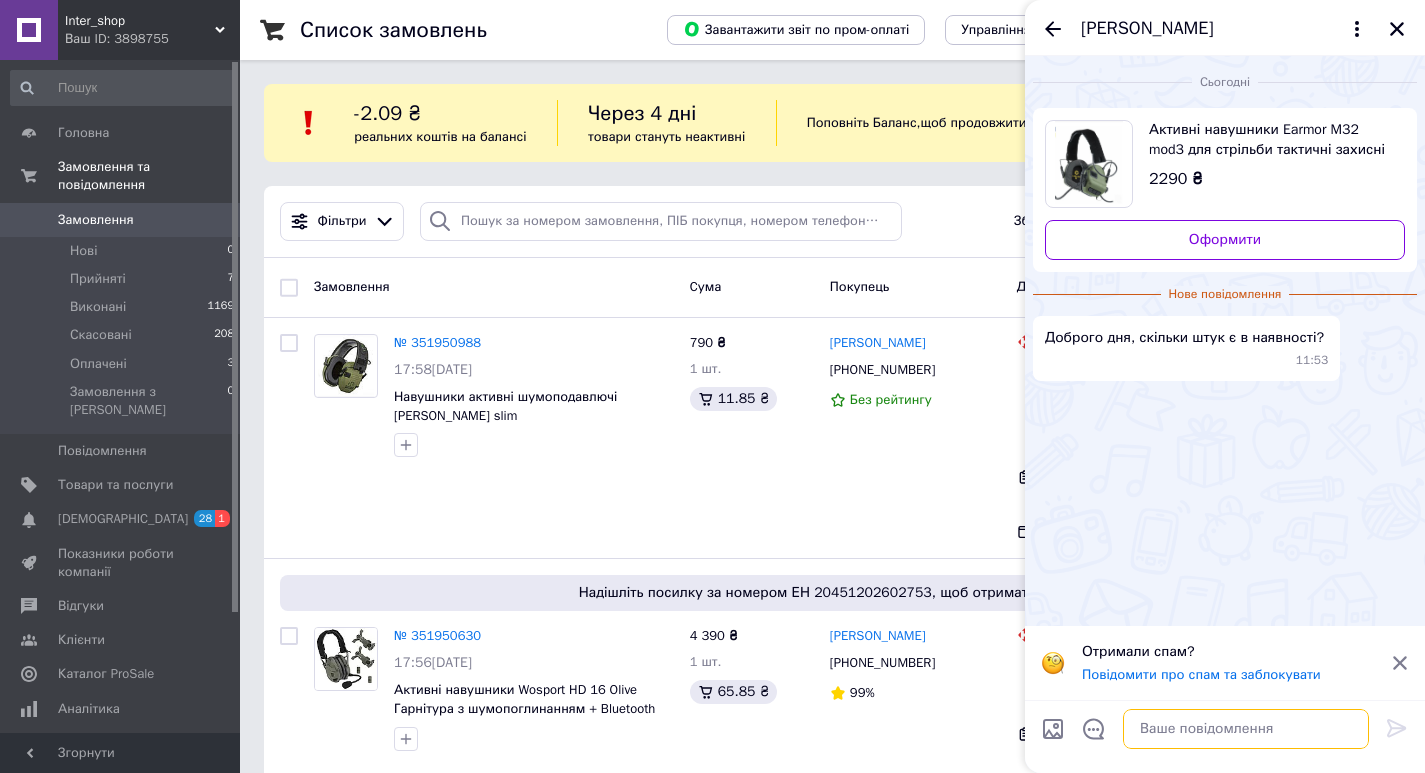click at bounding box center [1246, 729] 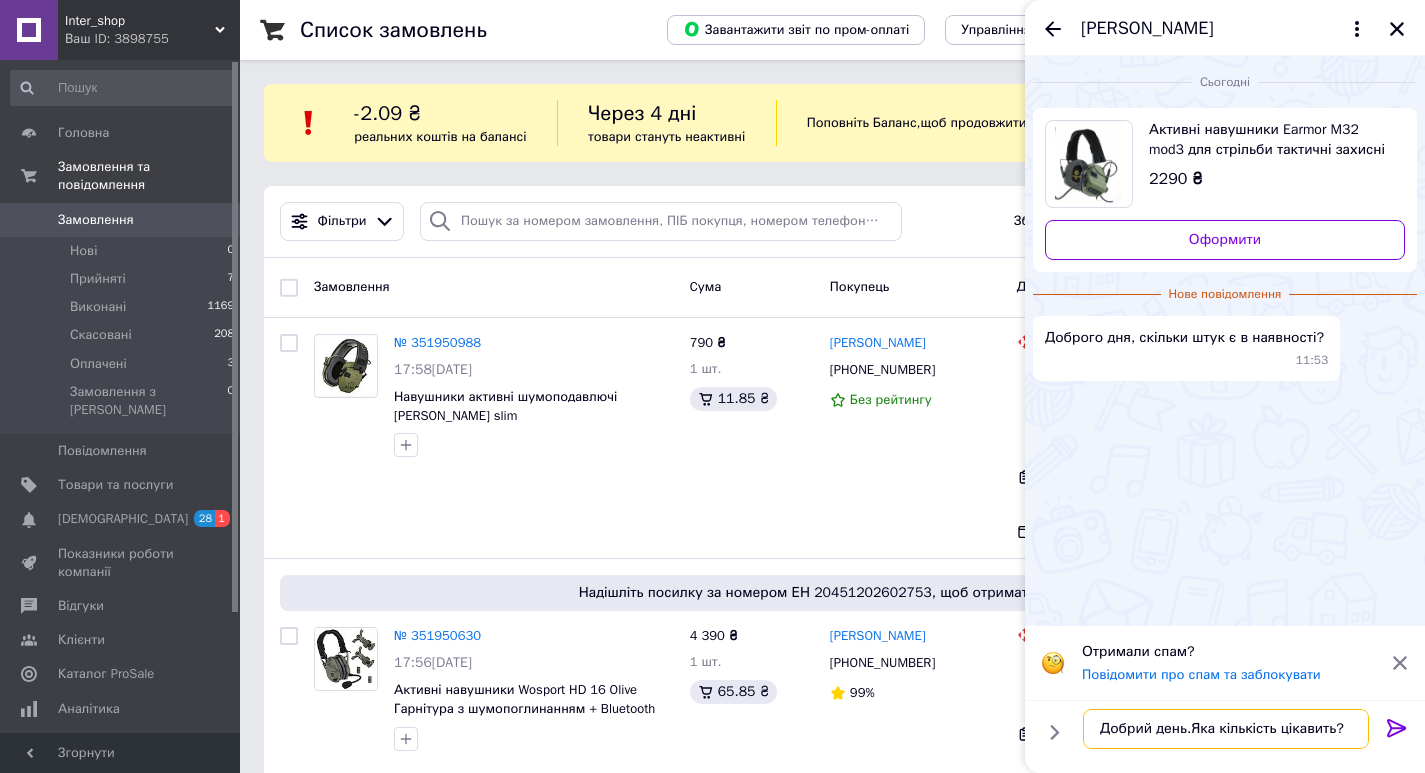 type on "Добрий день.Яка кількість цікавить?" 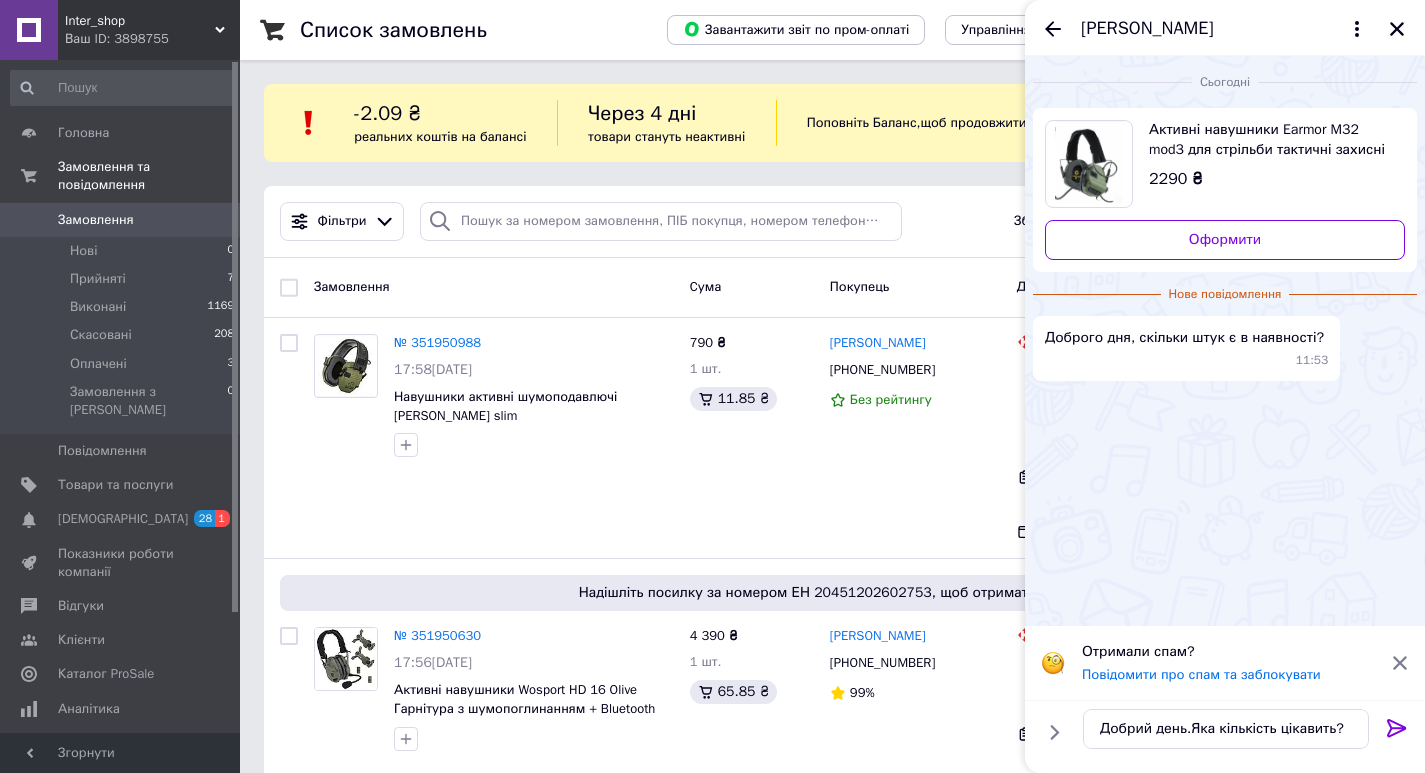 click at bounding box center (1397, 732) 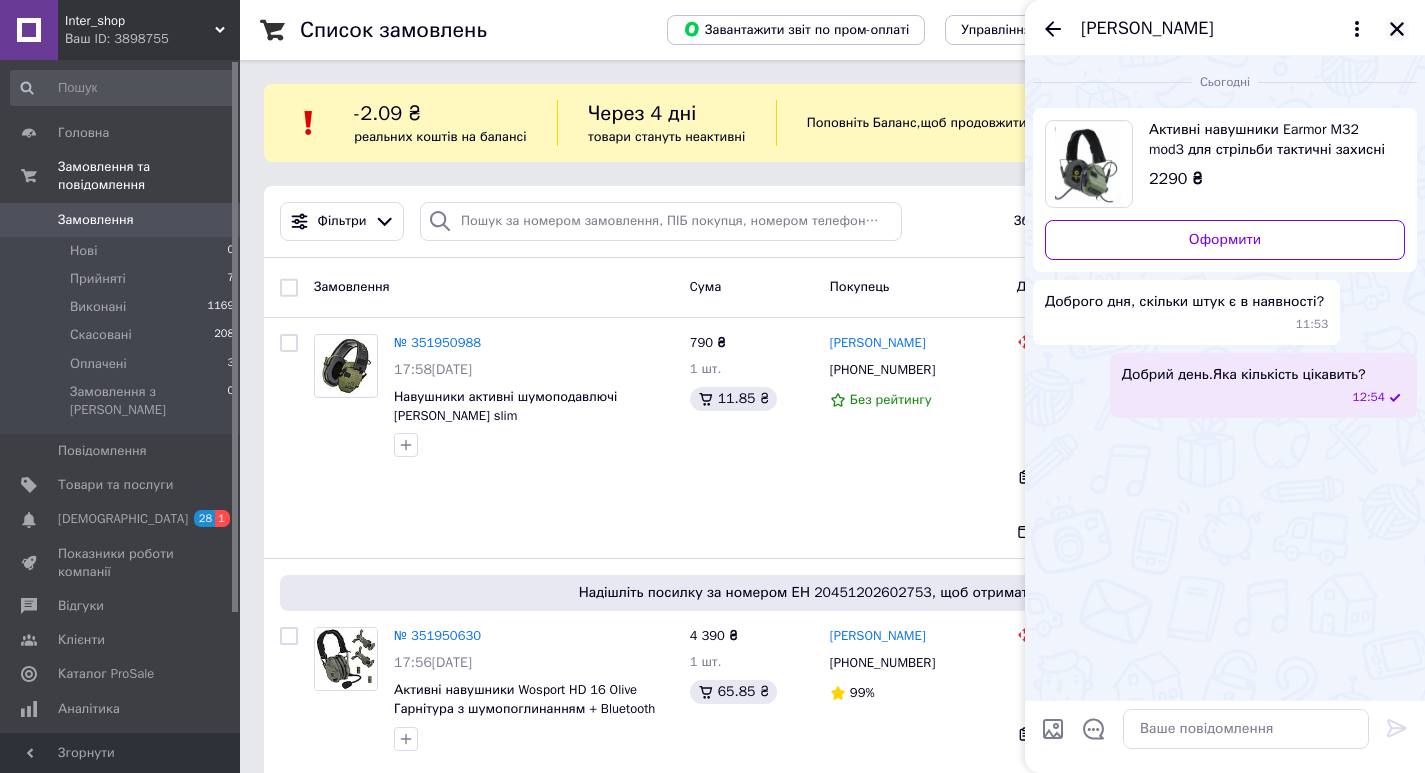 click 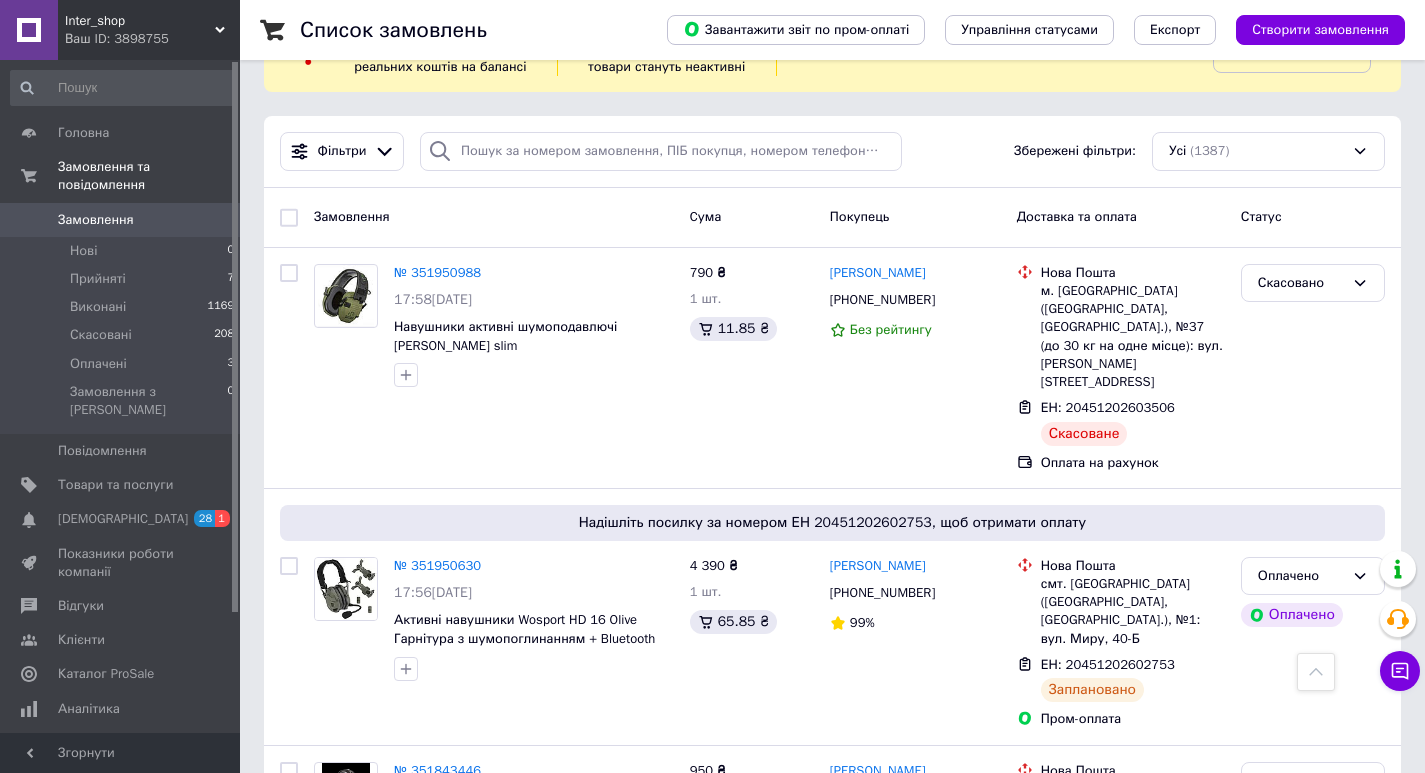 scroll, scrollTop: 0, scrollLeft: 0, axis: both 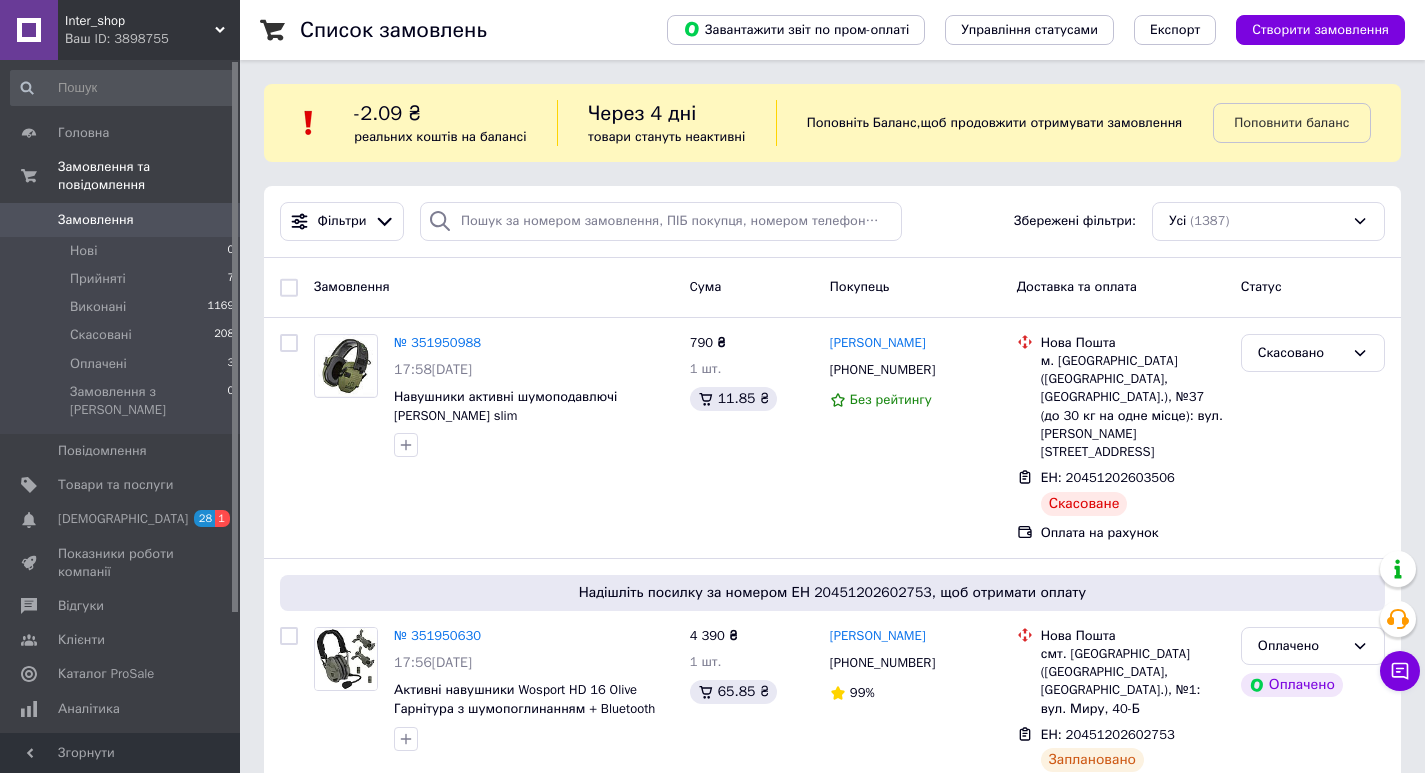 click on "Inter_shop" at bounding box center [140, 21] 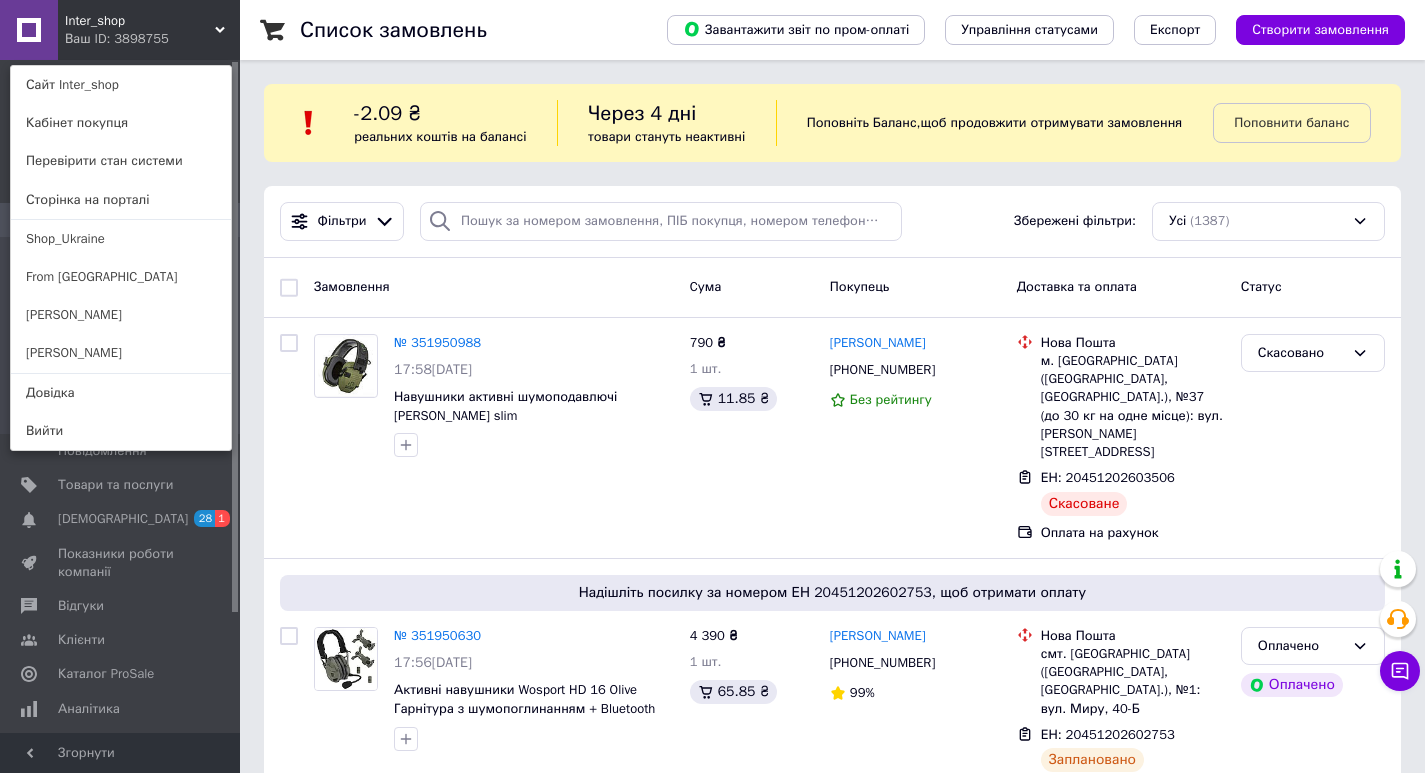 click on "From [GEOGRAPHIC_DATA]" at bounding box center [121, 277] 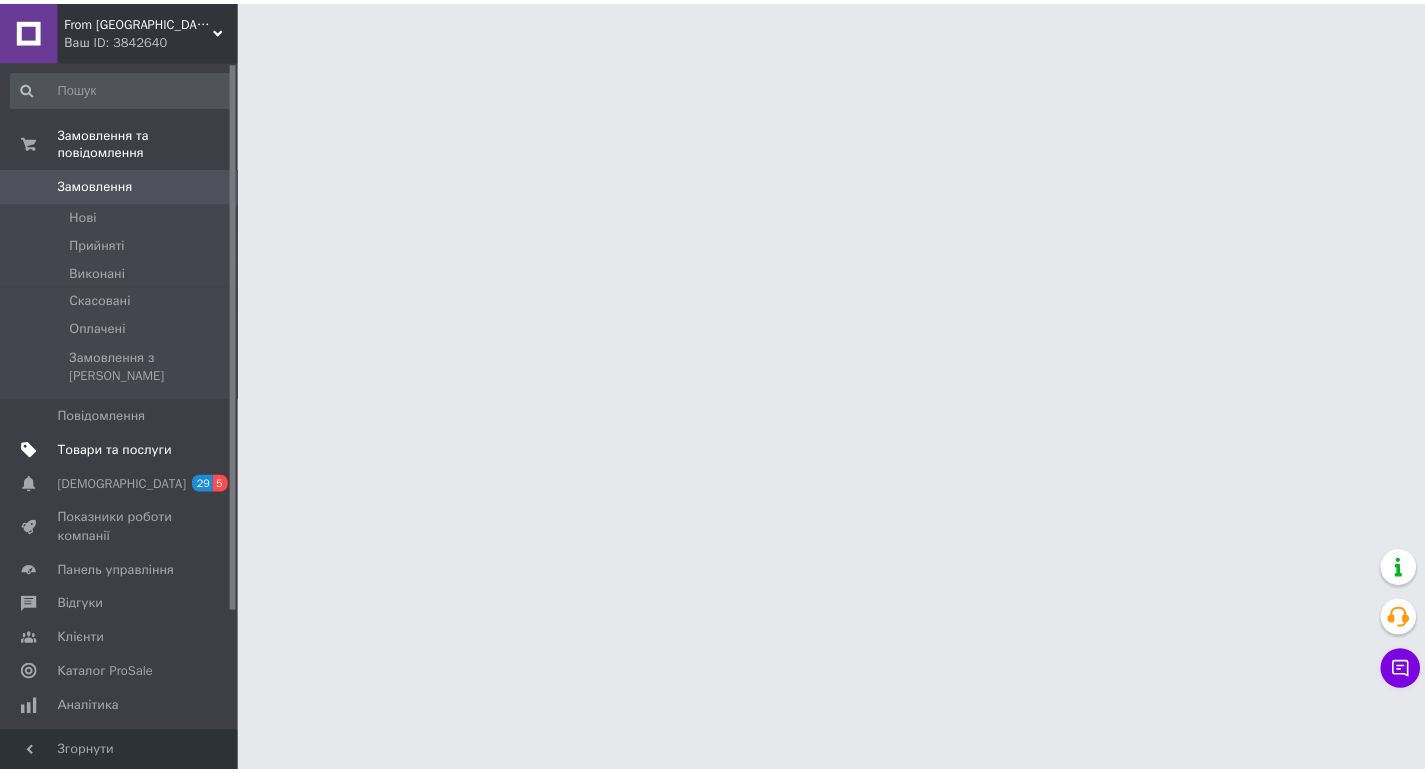 scroll, scrollTop: 0, scrollLeft: 0, axis: both 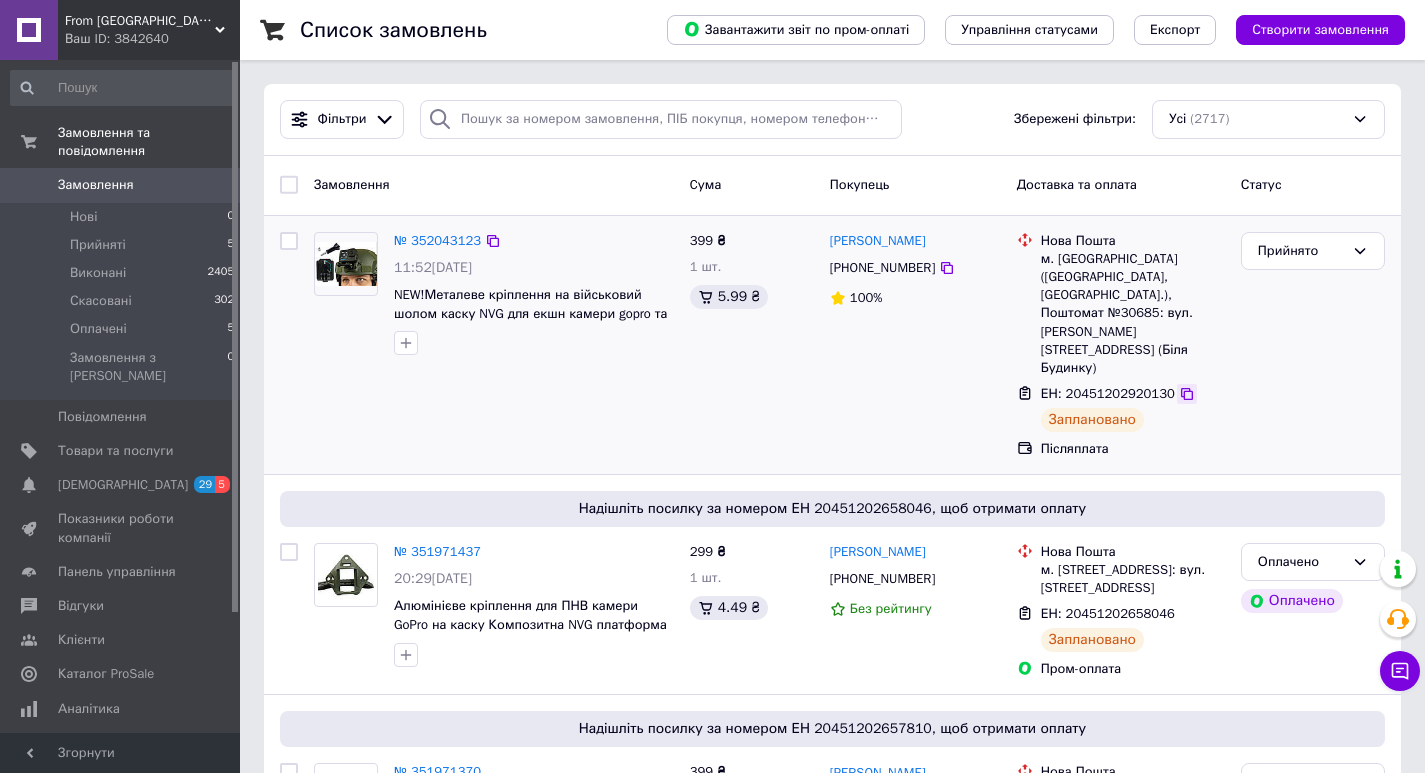 click 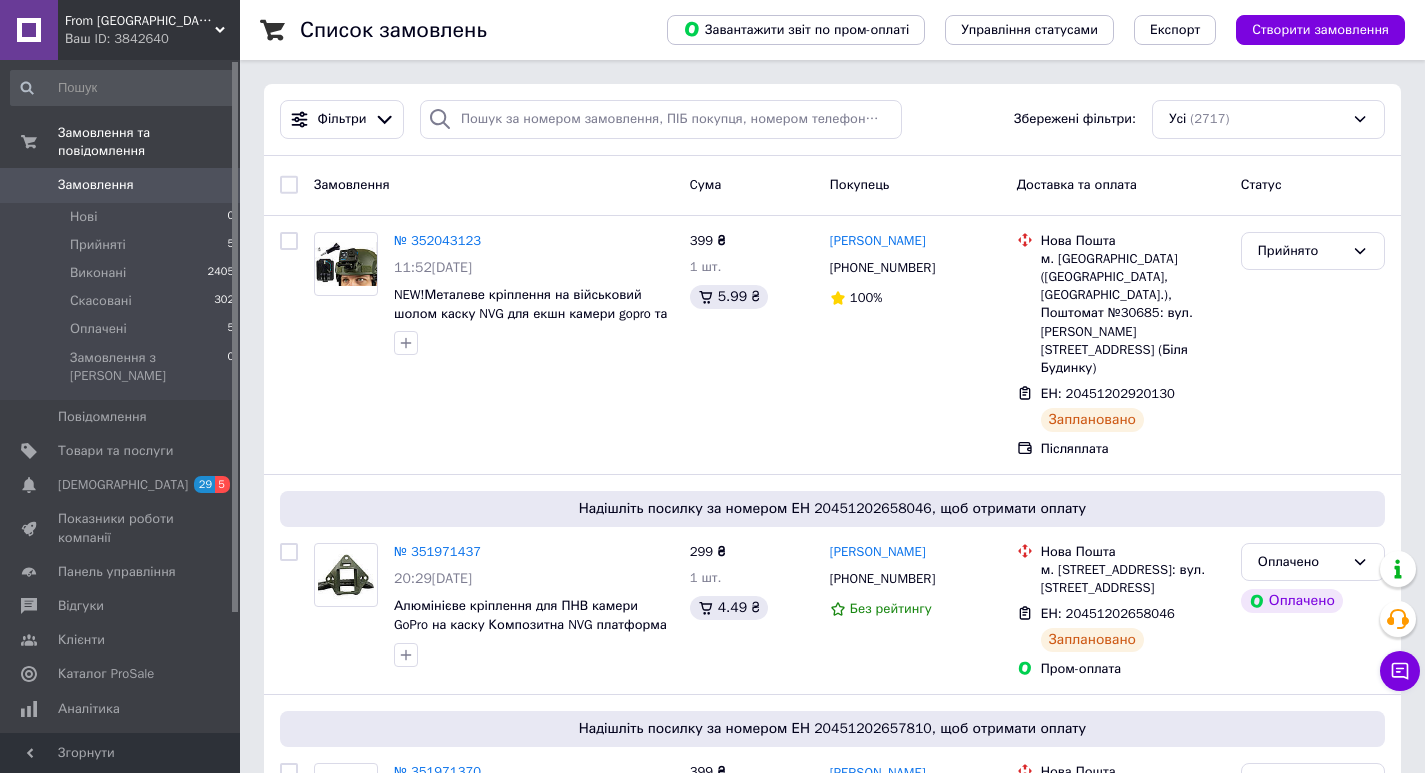 click on "From [GEOGRAPHIC_DATA]" at bounding box center (140, 21) 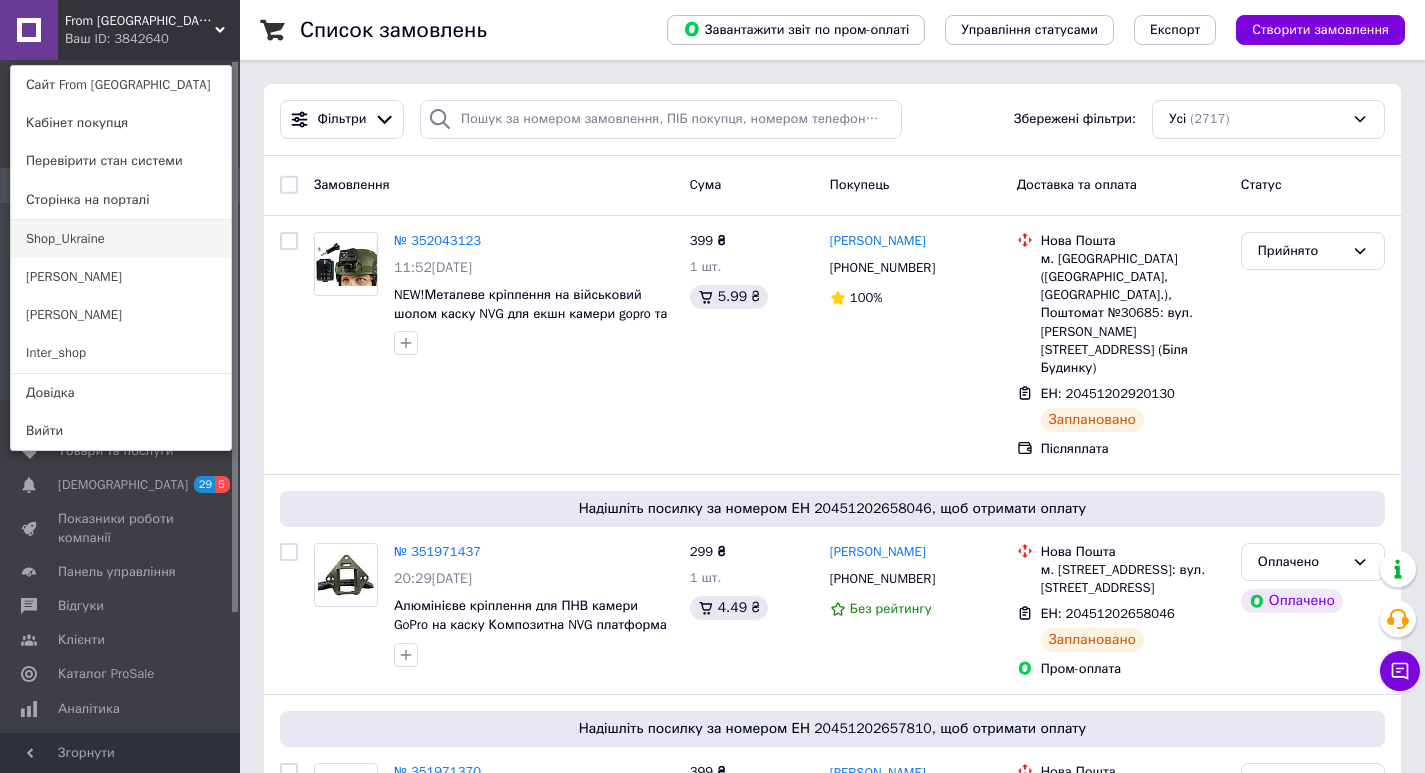 click on "Shop_Ukraine" at bounding box center [121, 239] 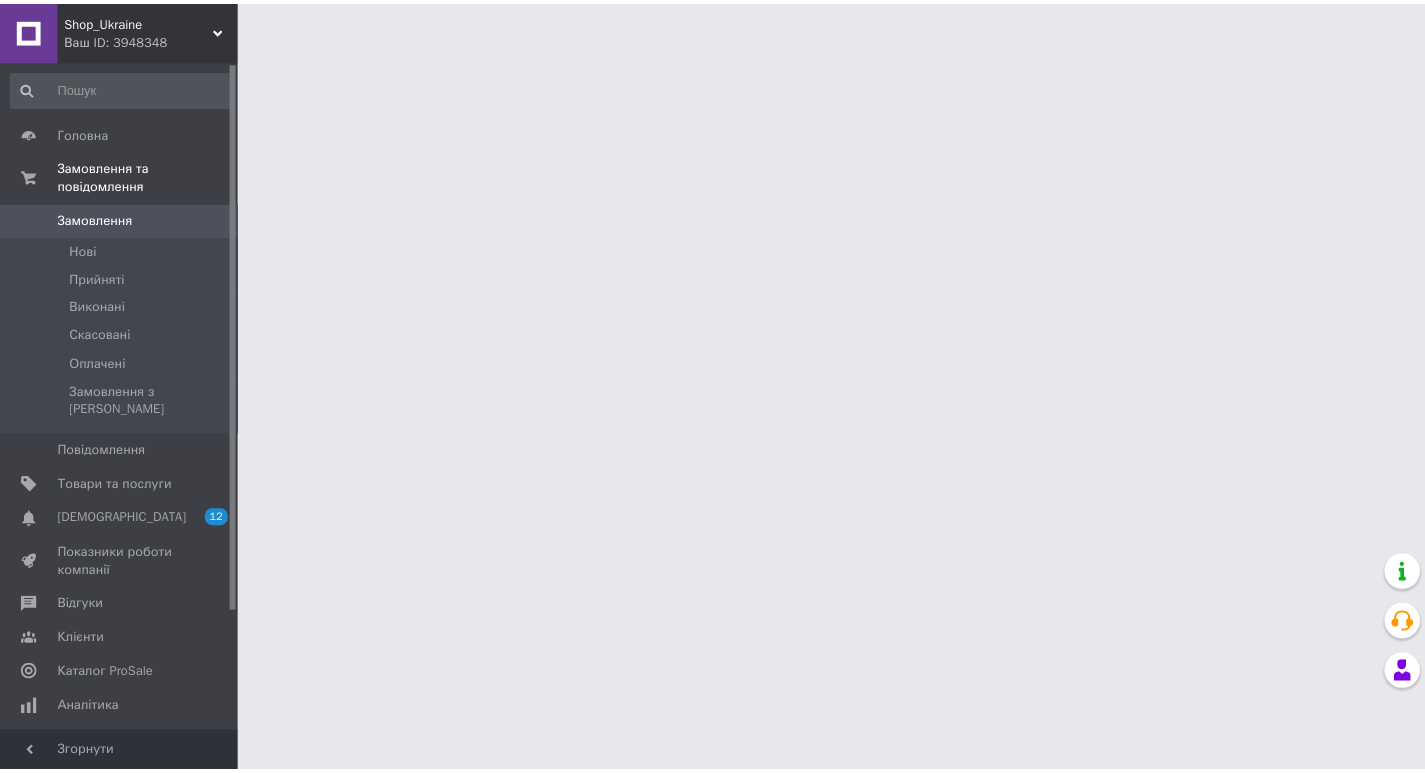 scroll, scrollTop: 0, scrollLeft: 0, axis: both 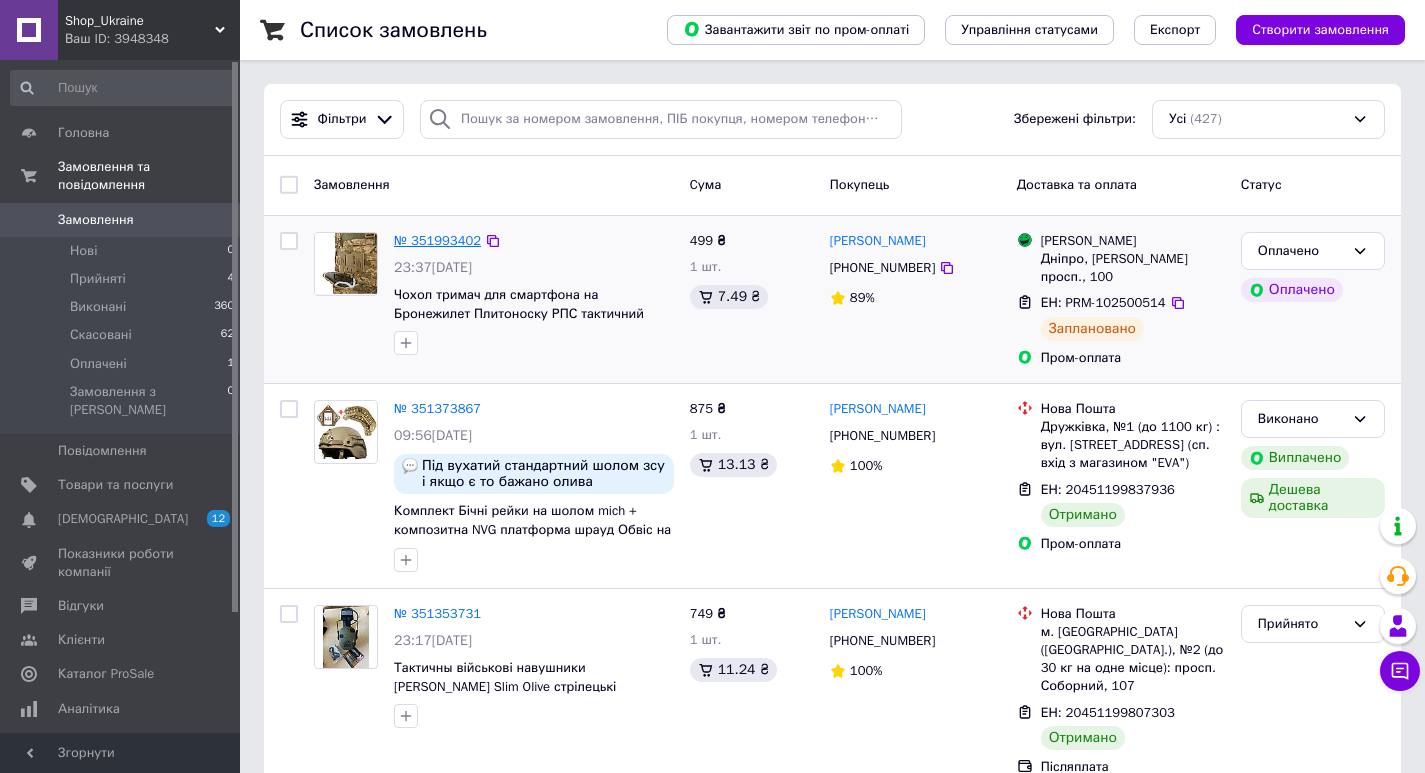 click on "№ 351993402" at bounding box center [437, 240] 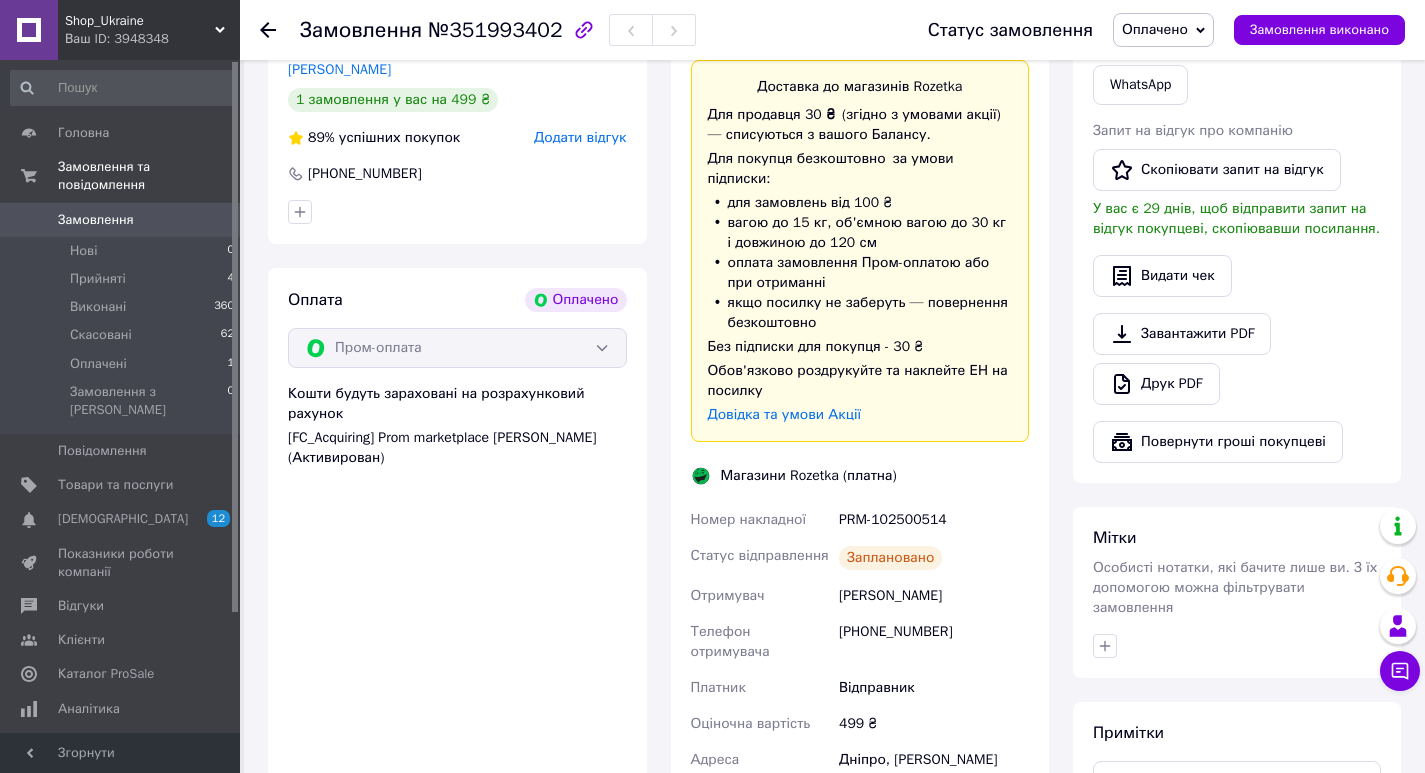 scroll, scrollTop: 800, scrollLeft: 0, axis: vertical 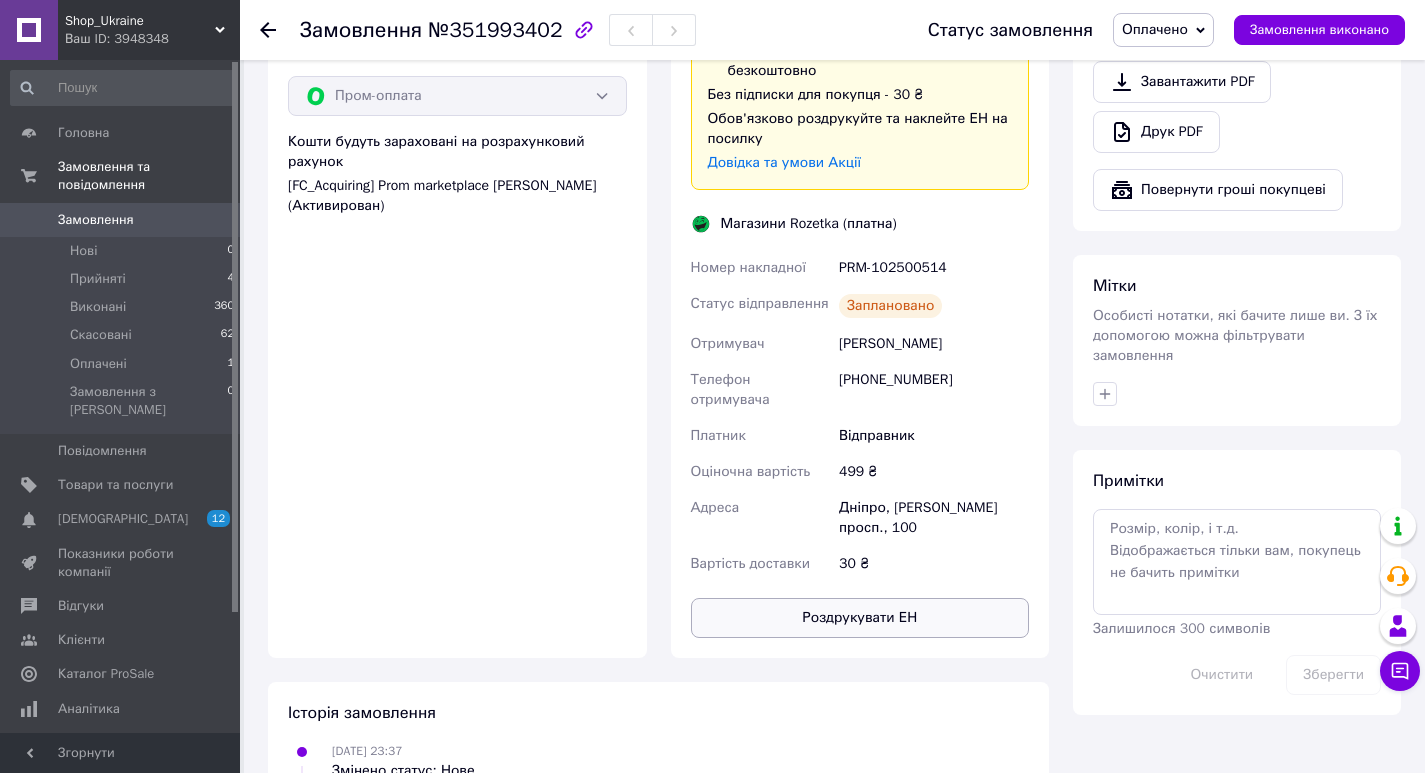 click on "Роздрукувати ЕН" at bounding box center (860, 618) 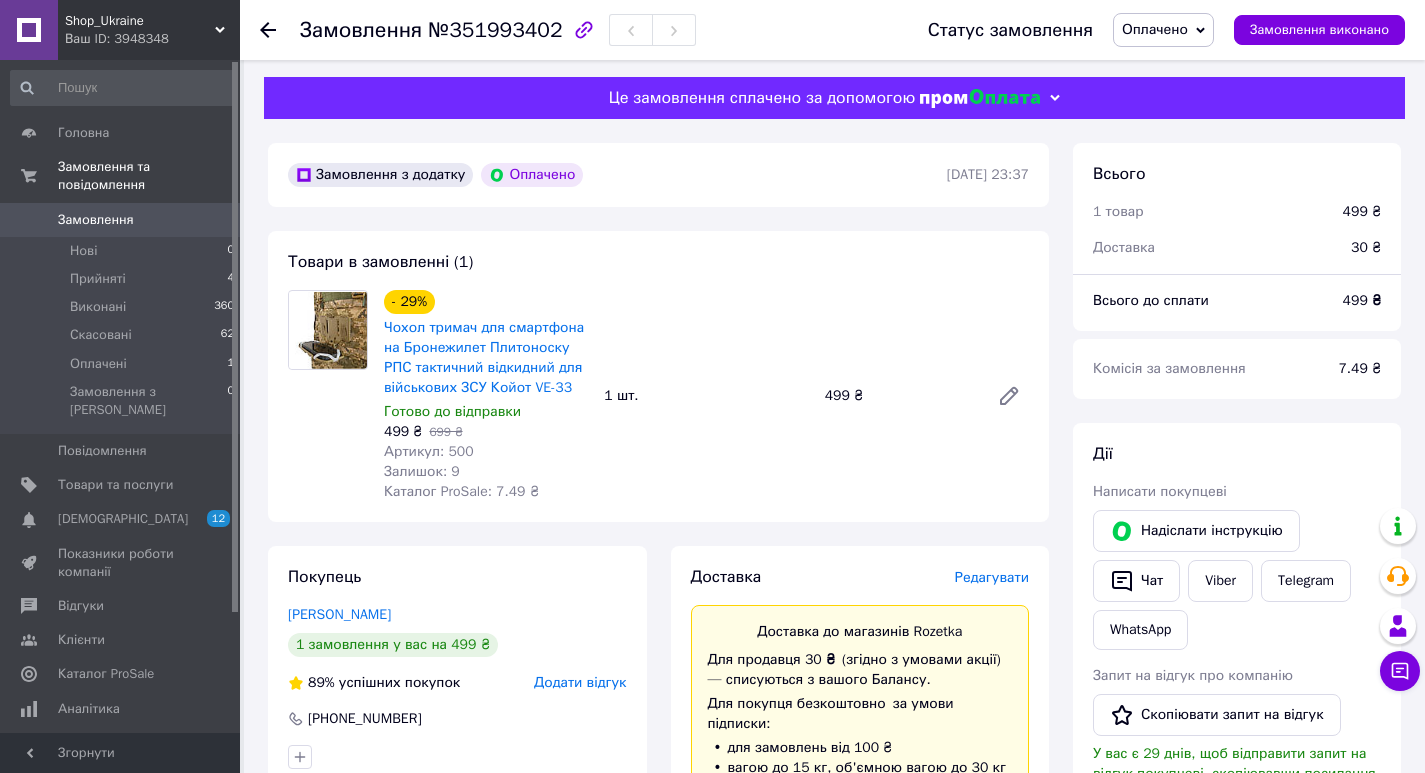 scroll, scrollTop: 0, scrollLeft: 0, axis: both 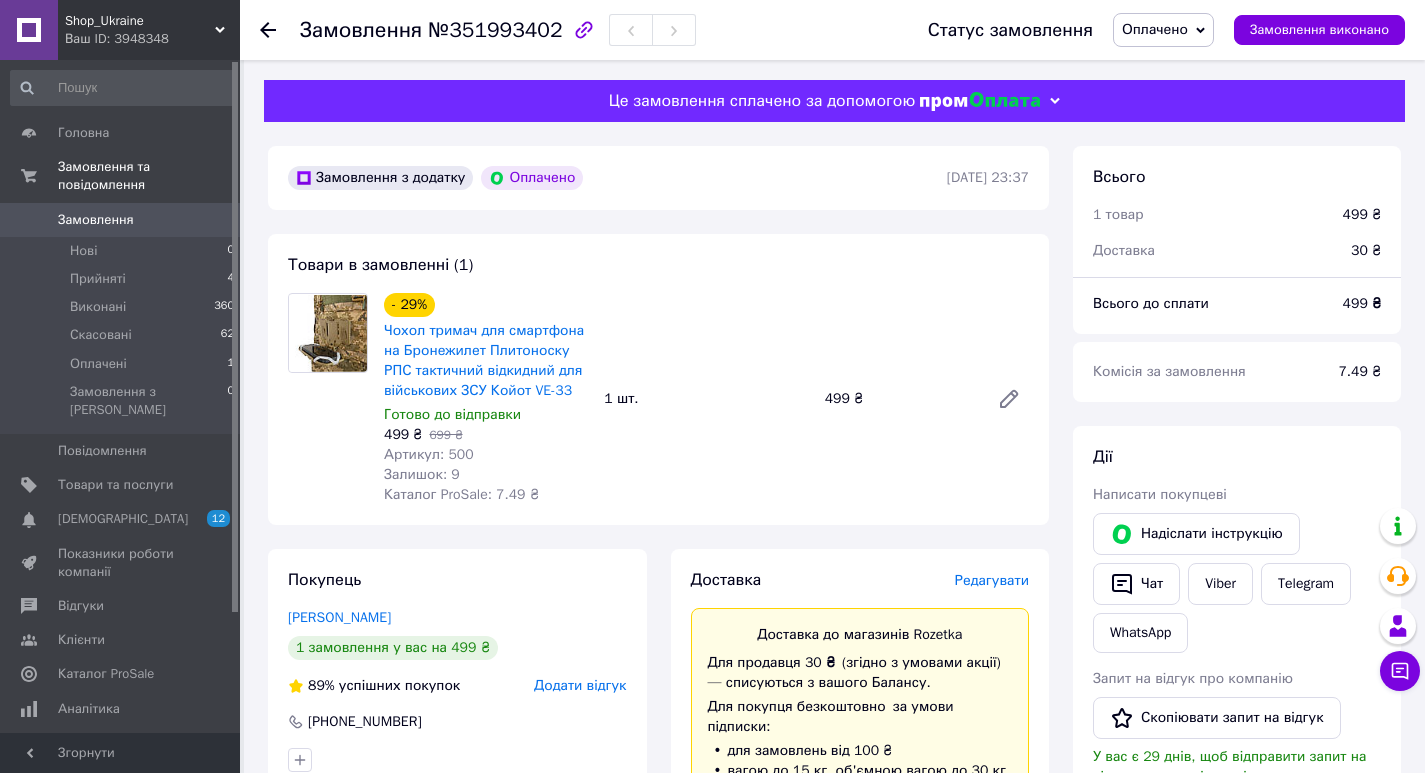 click on "Shop_Ukraine Ваш ID: 3948348" at bounding box center [149, 30] 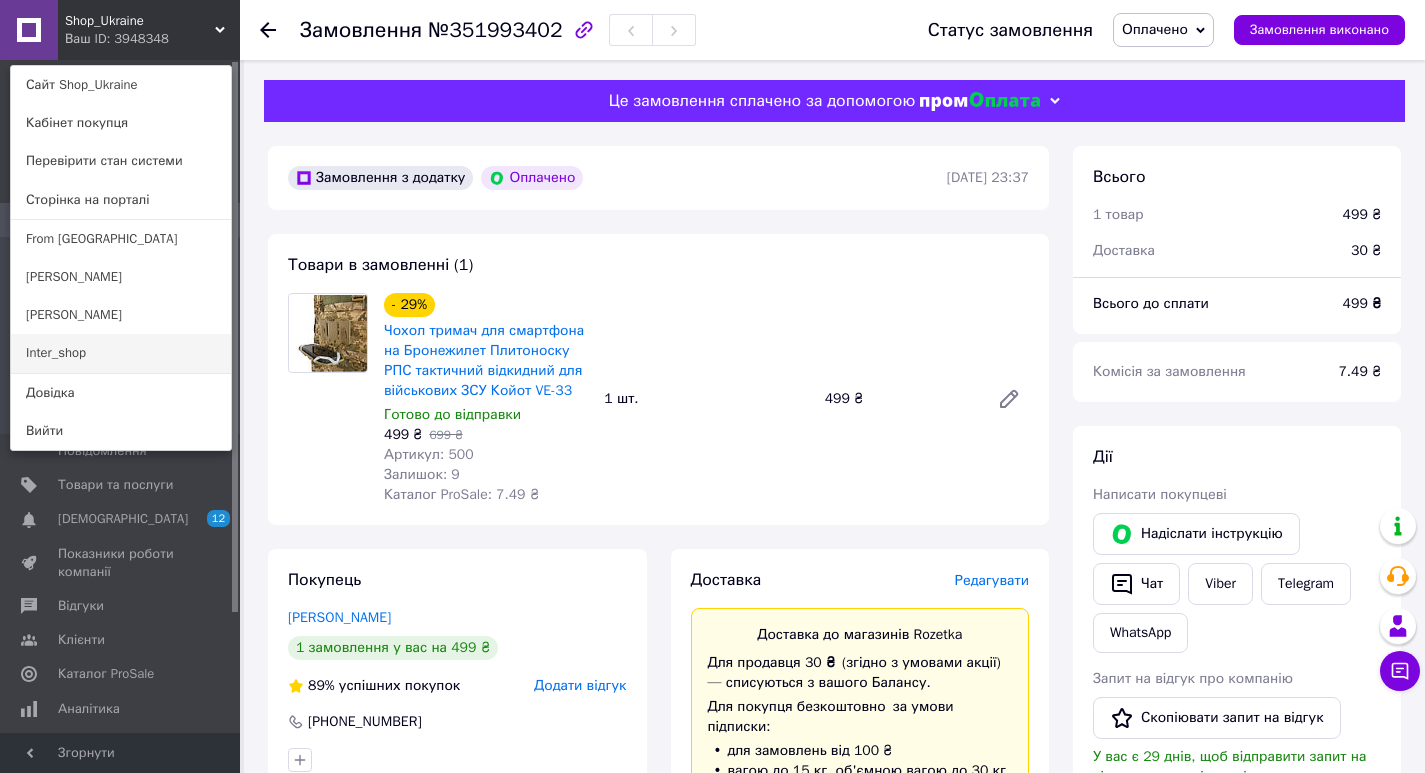 click on "Inter_shop" at bounding box center (121, 353) 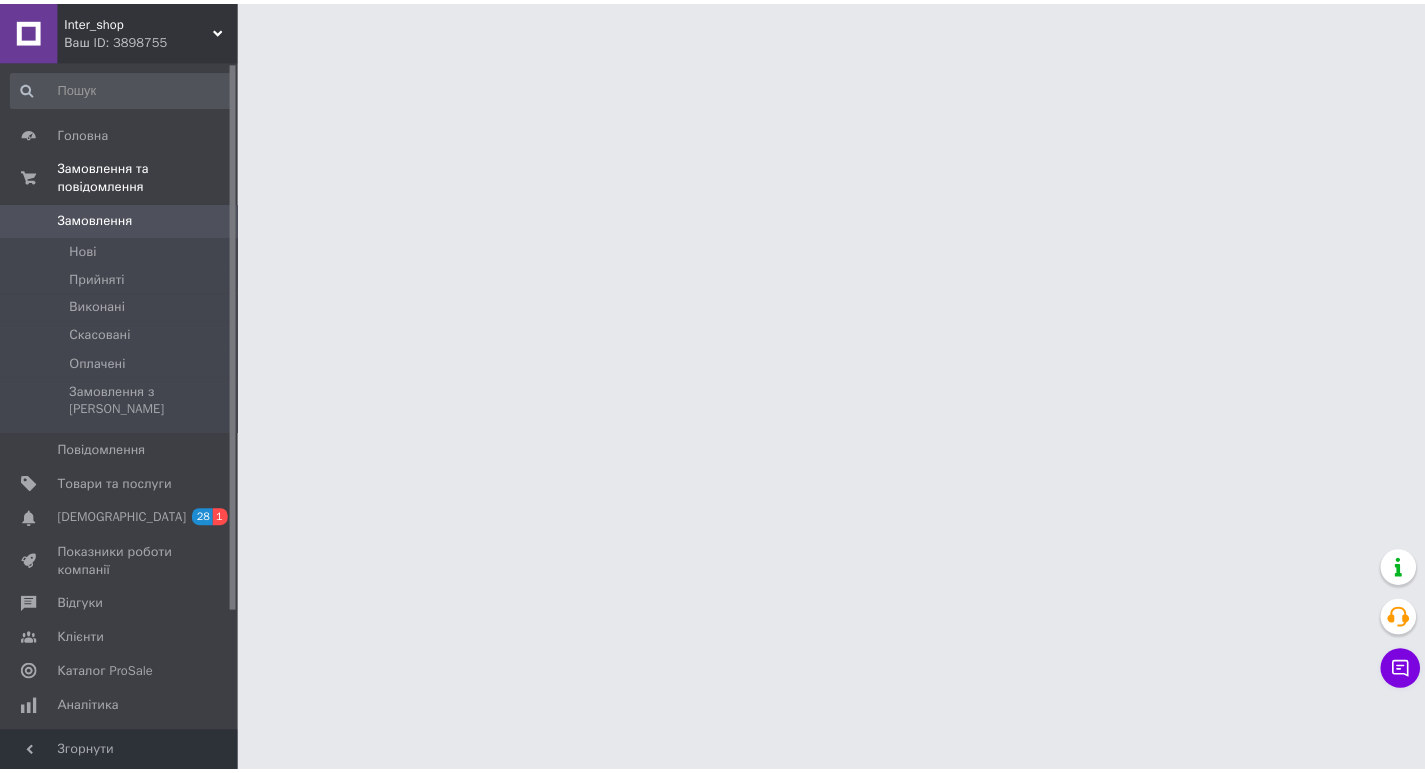scroll, scrollTop: 0, scrollLeft: 0, axis: both 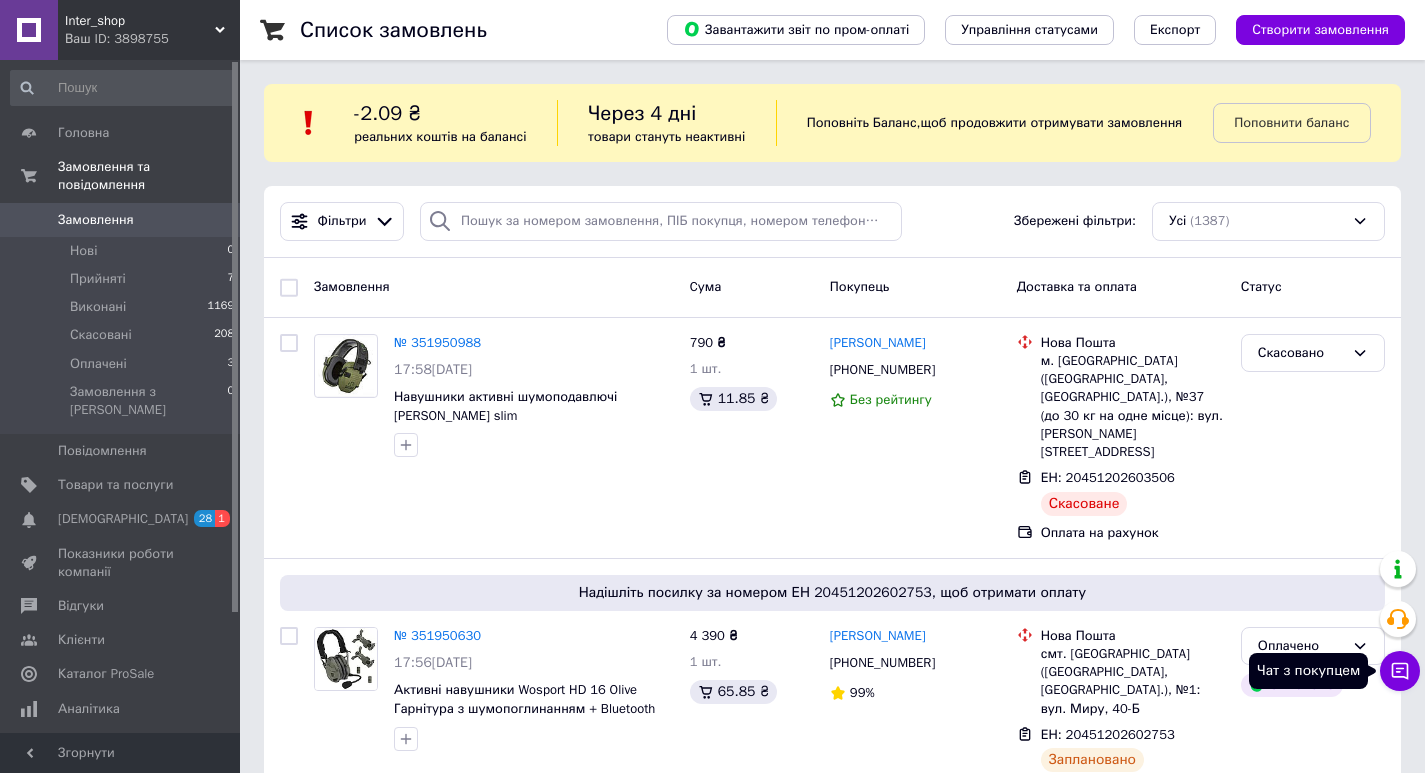 click 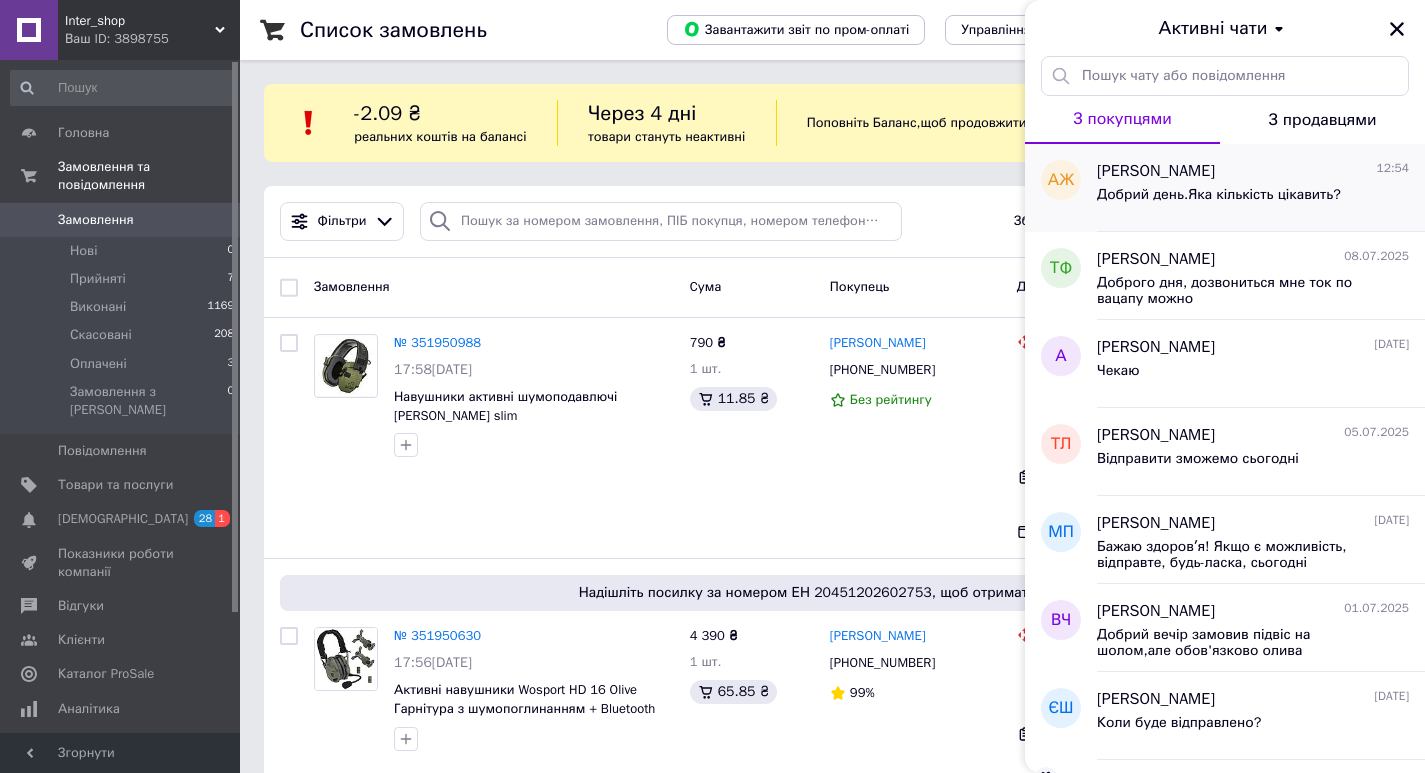 click on "Добрий день.Яка кількість цікавить?" at bounding box center (1219, 195) 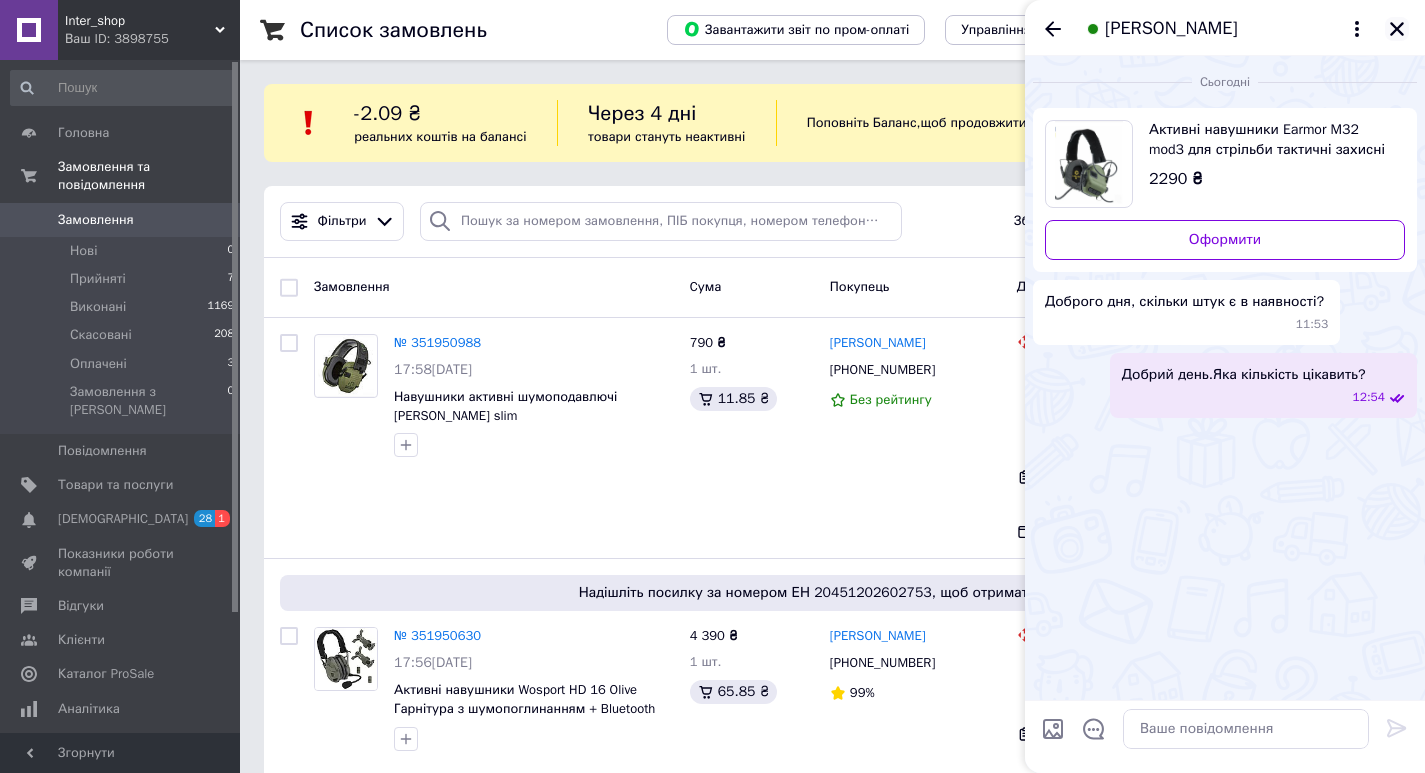 click 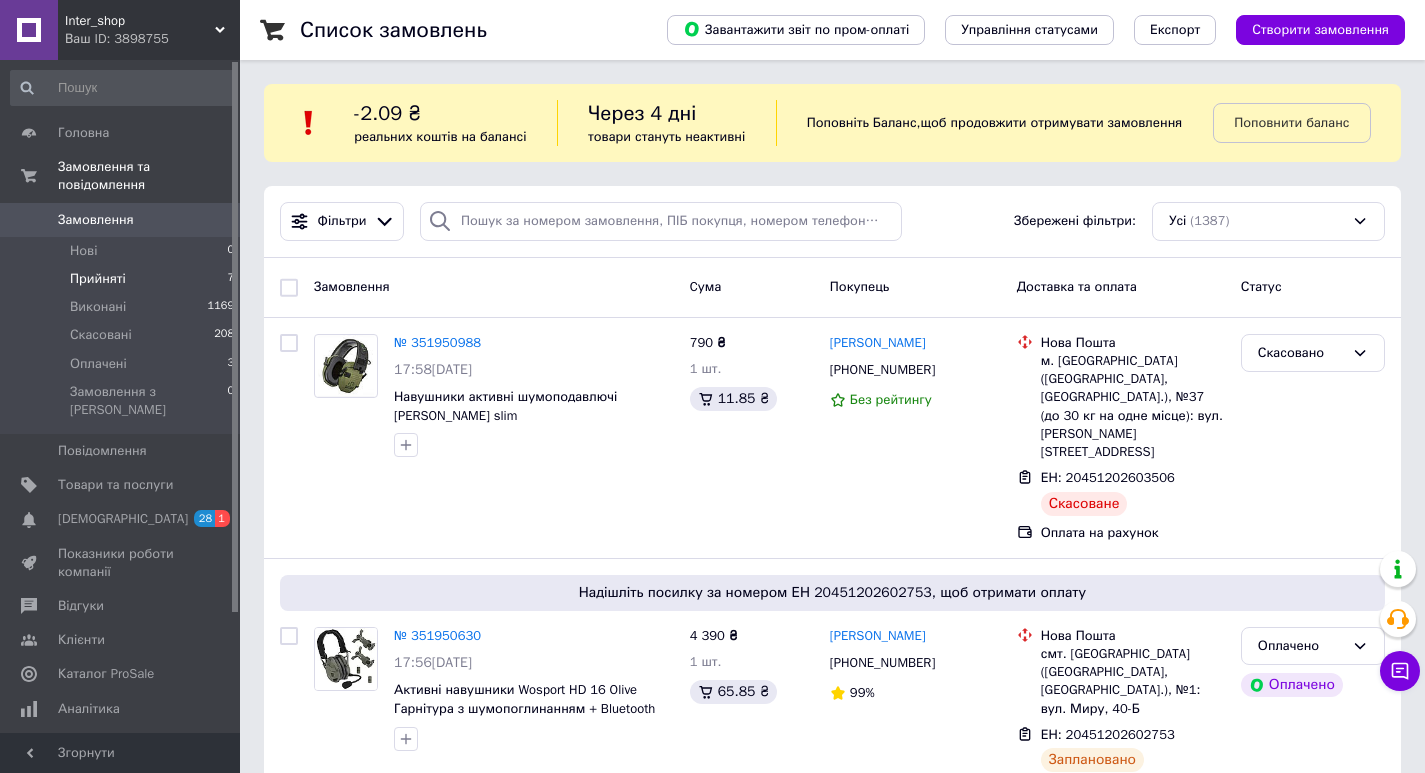 click on "Прийняті 7" at bounding box center (123, 279) 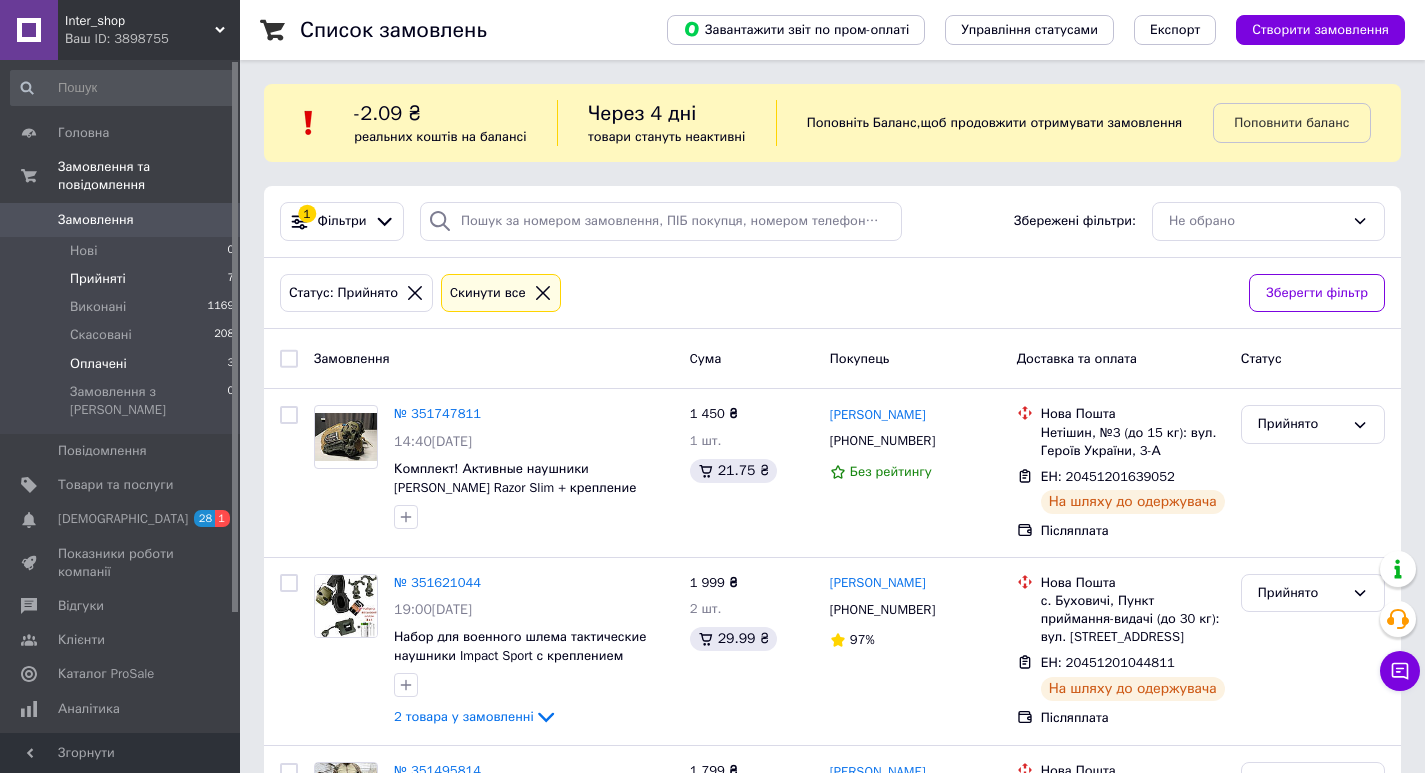 click on "Оплачені 3" at bounding box center (123, 364) 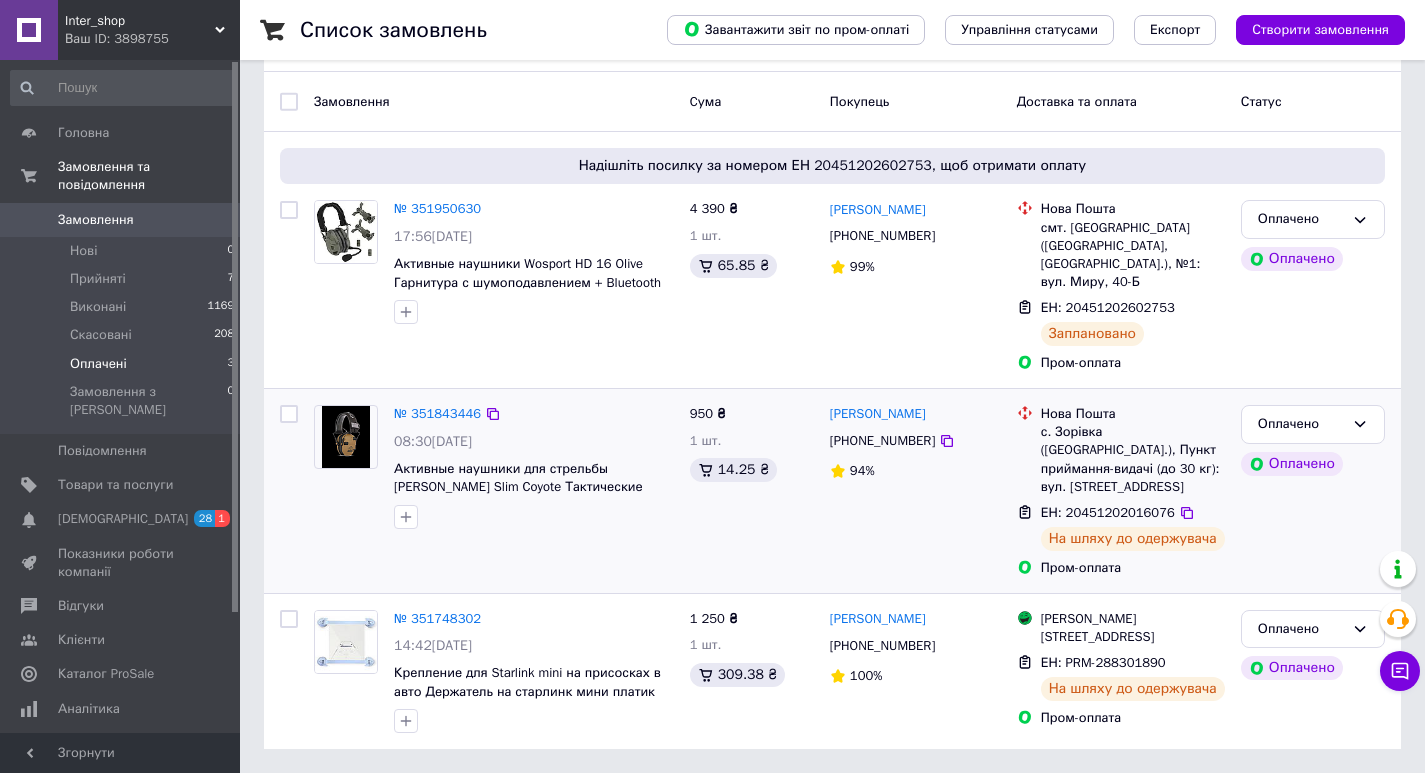 scroll, scrollTop: 269, scrollLeft: 0, axis: vertical 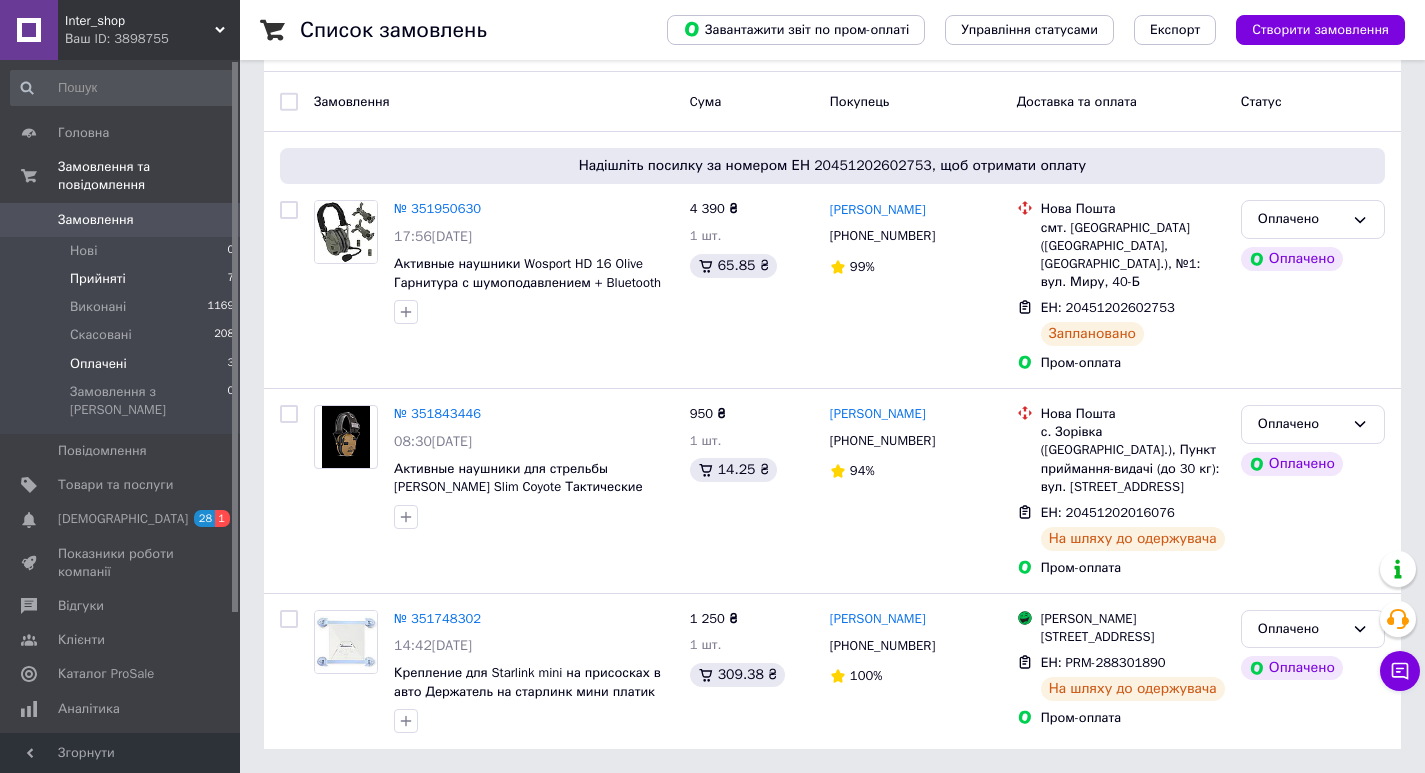 click on "Прийняті" at bounding box center (98, 279) 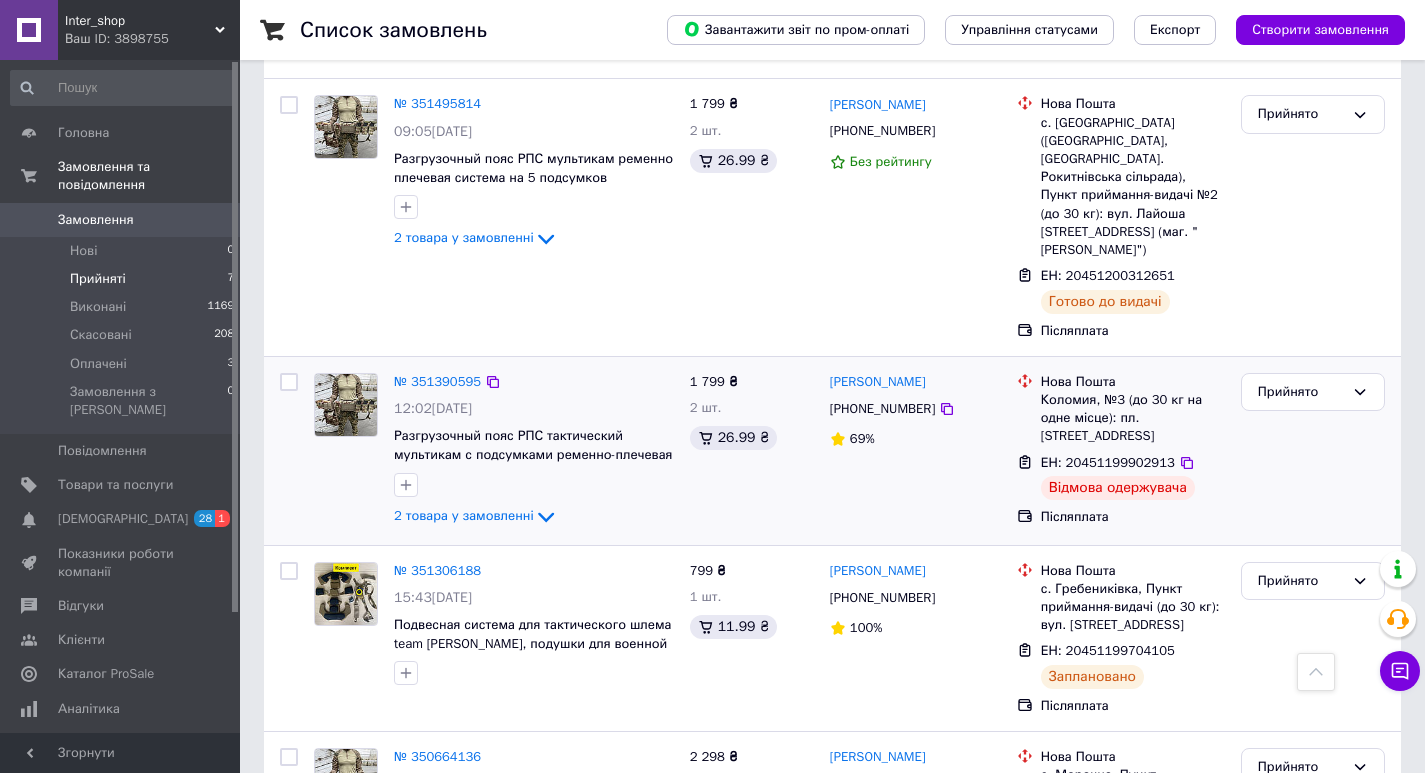 scroll, scrollTop: 533, scrollLeft: 0, axis: vertical 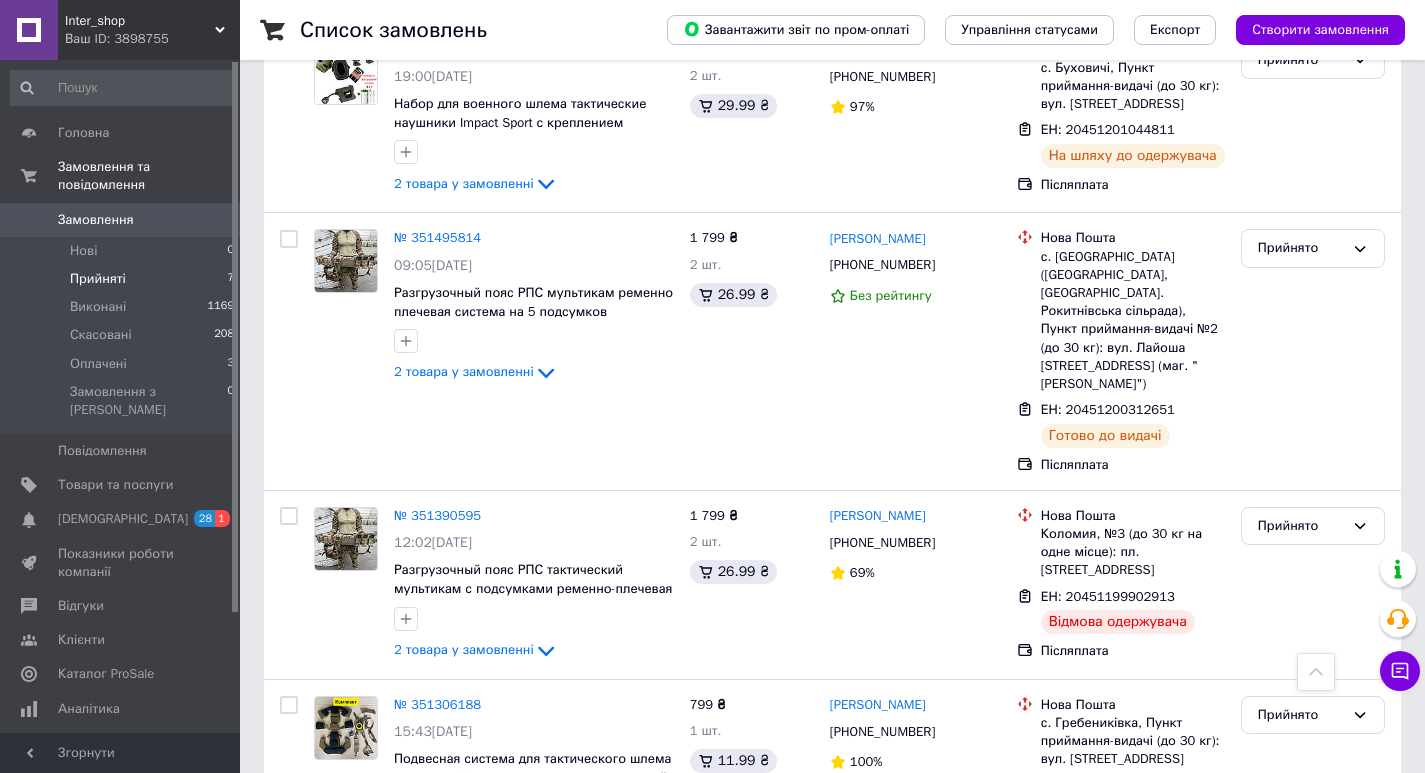 click on "Прийняті 7" at bounding box center (123, 279) 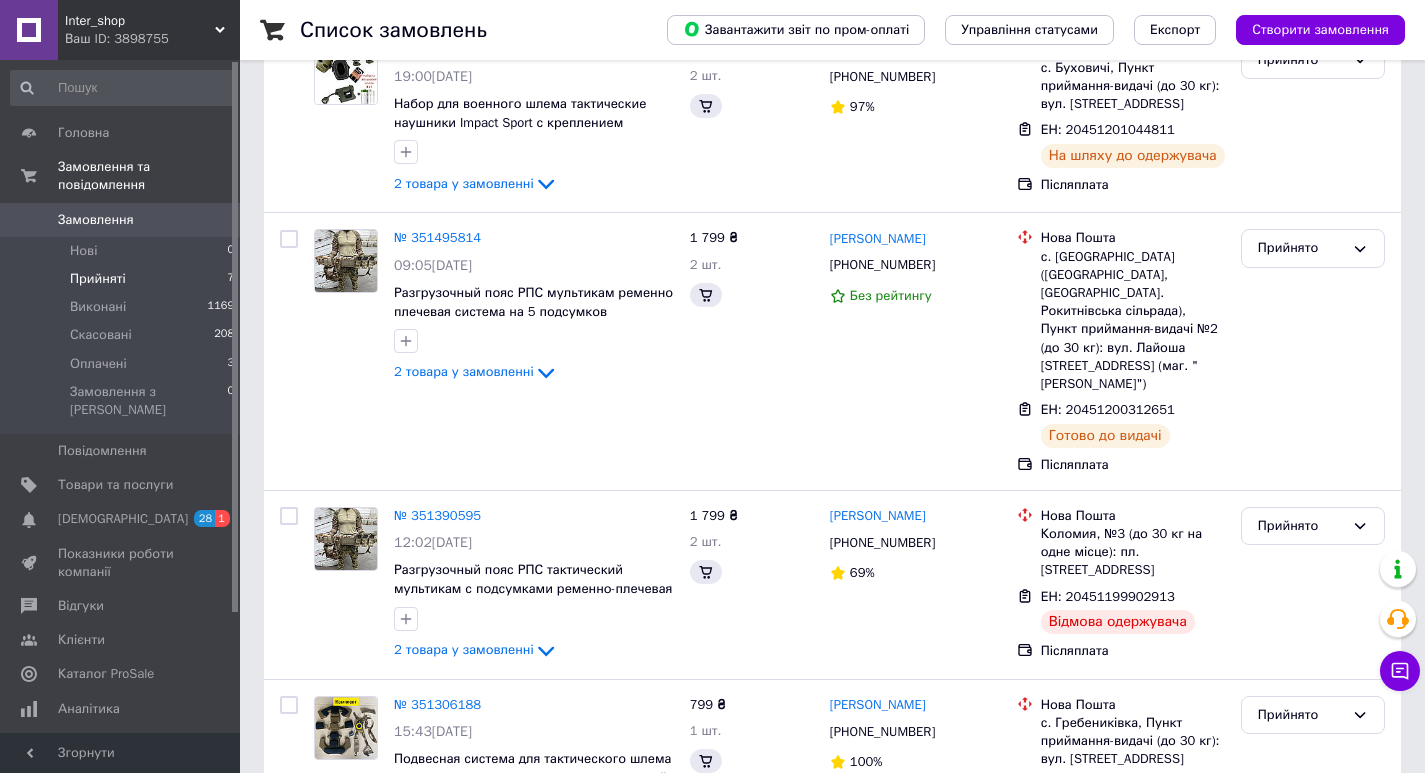 scroll, scrollTop: 0, scrollLeft: 0, axis: both 